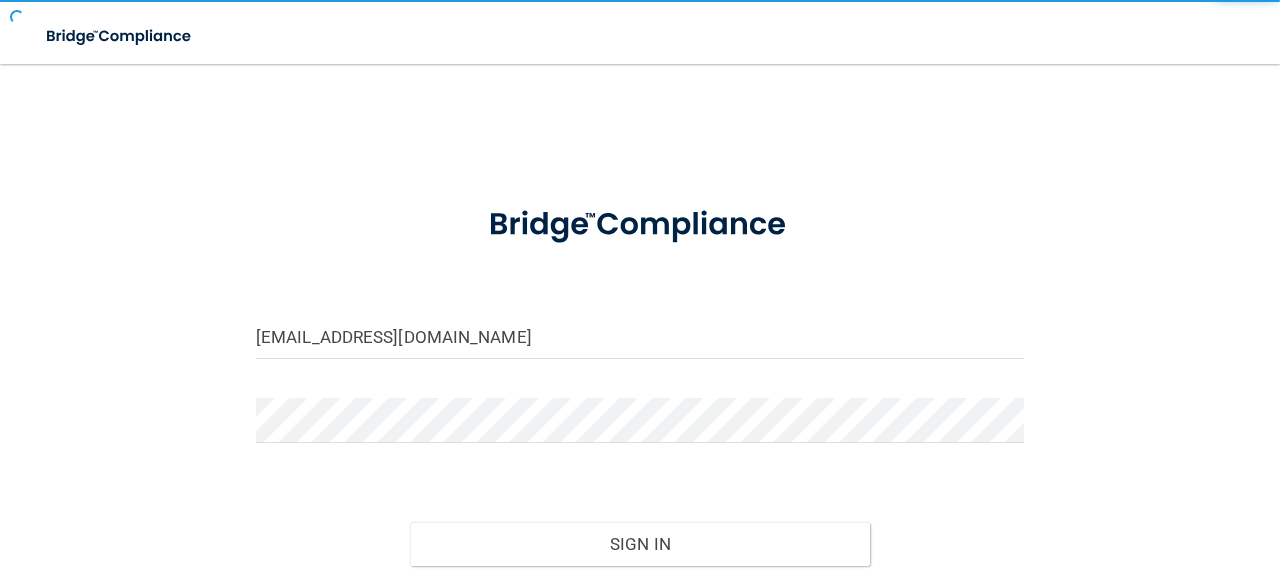 scroll, scrollTop: 0, scrollLeft: 0, axis: both 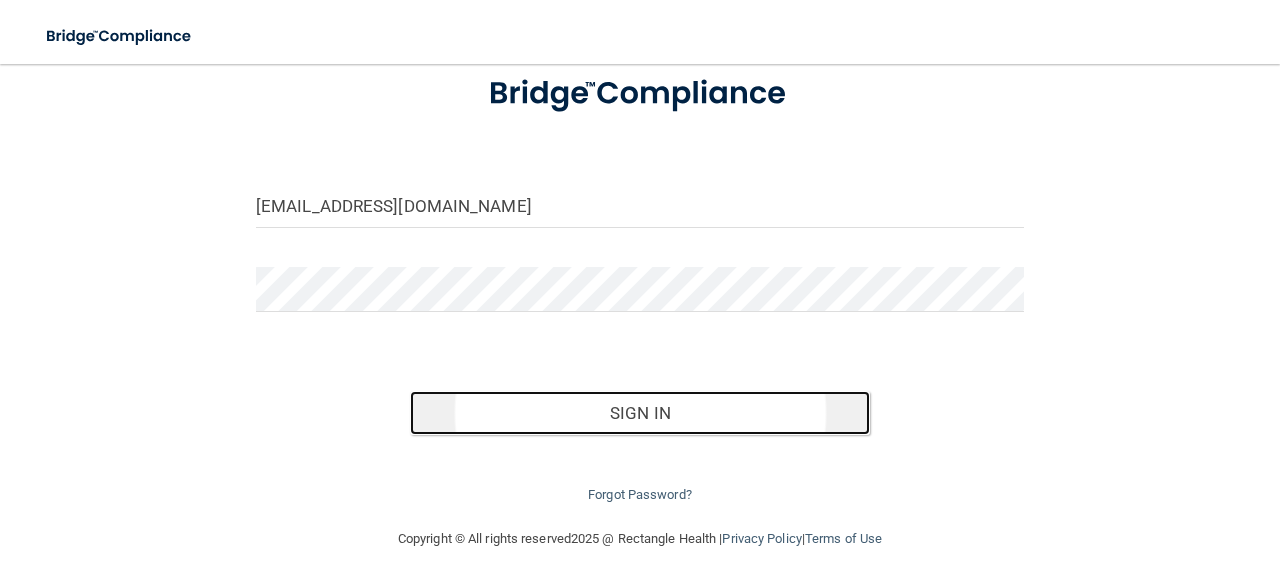 click on "Sign In" at bounding box center [640, 413] 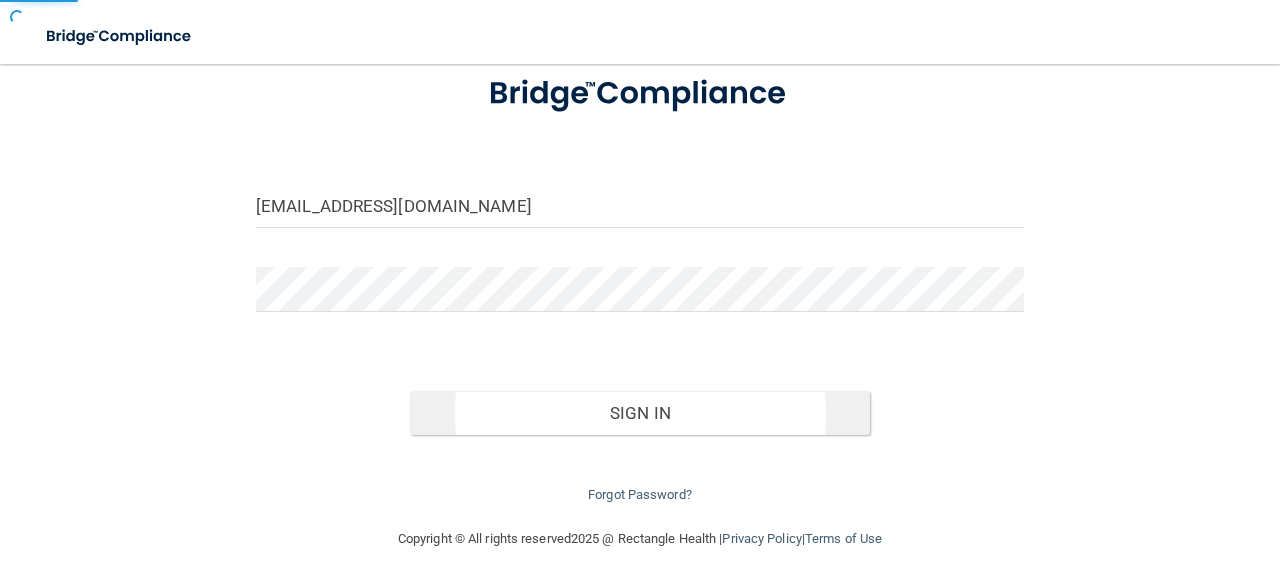 scroll, scrollTop: 0, scrollLeft: 0, axis: both 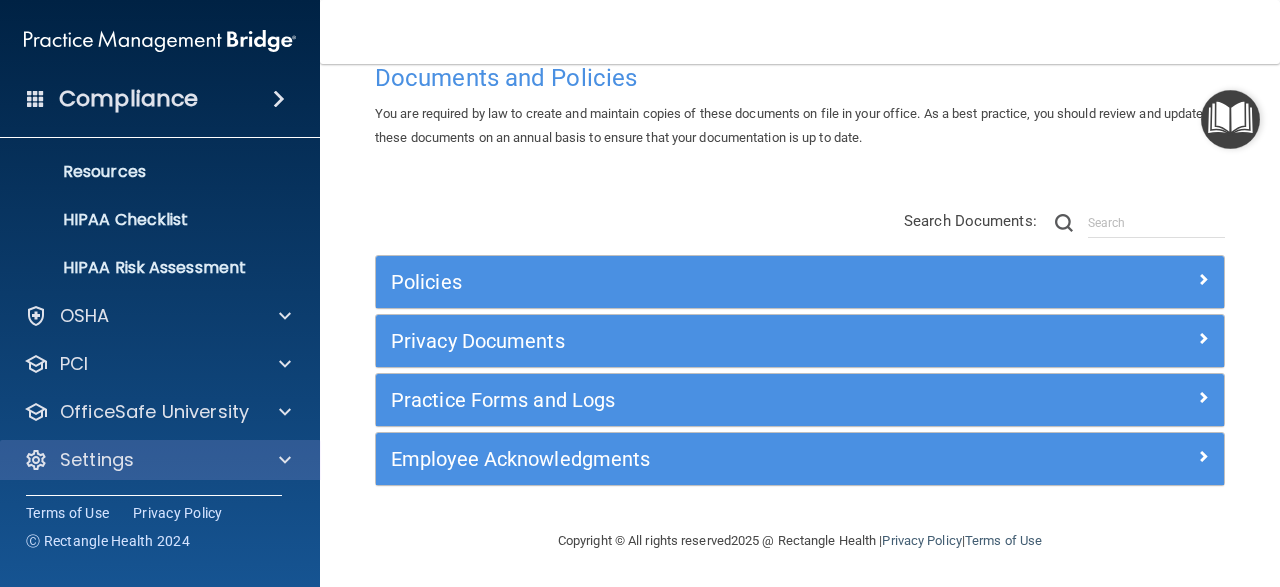 click on "Settings" at bounding box center [160, 460] 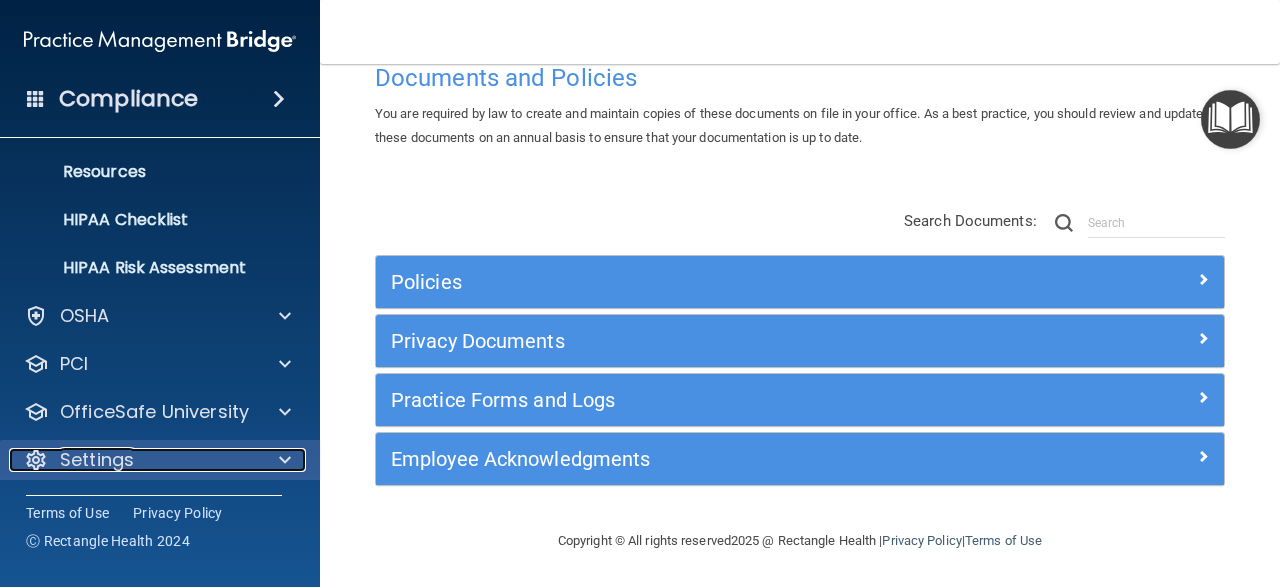 click at bounding box center (285, 460) 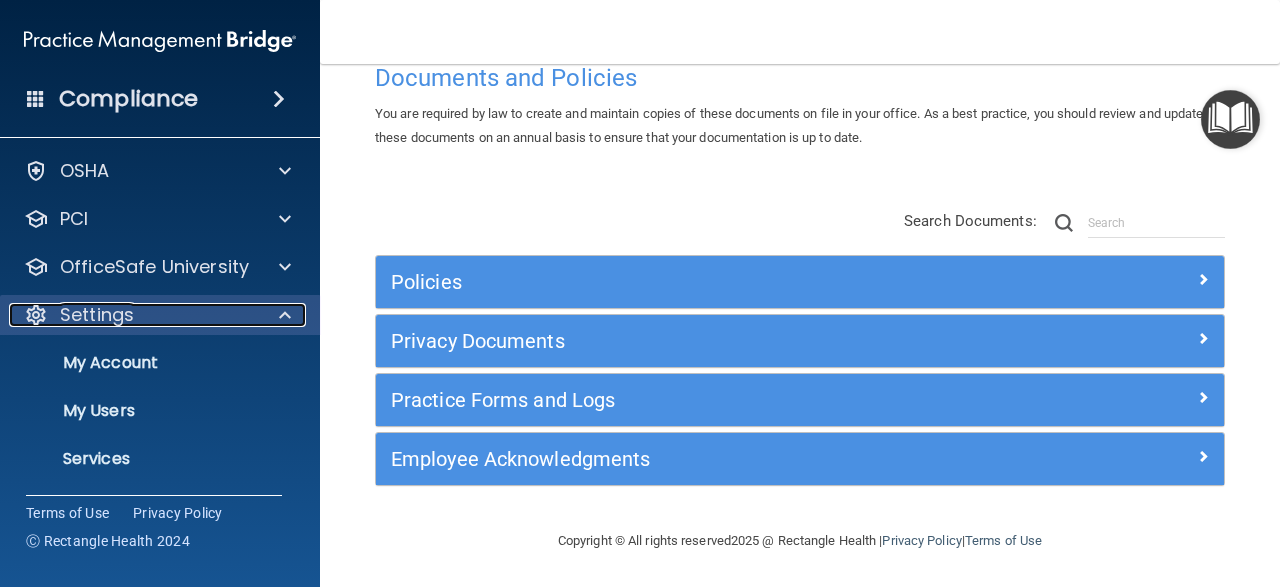 scroll, scrollTop: 434, scrollLeft: 0, axis: vertical 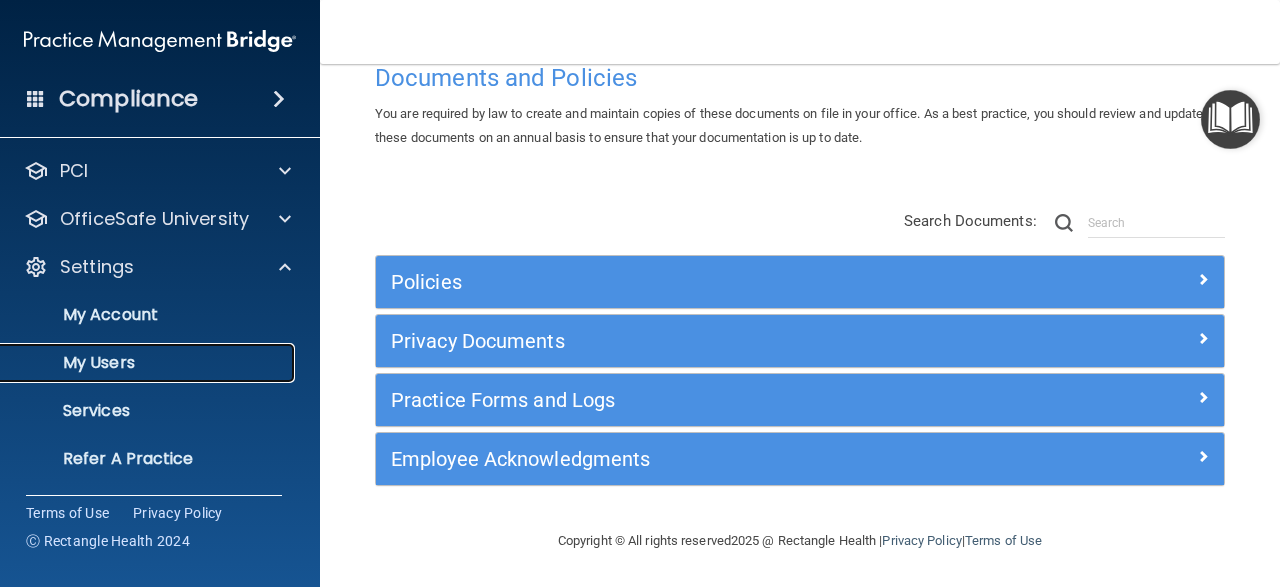 click on "My Users" at bounding box center [149, 363] 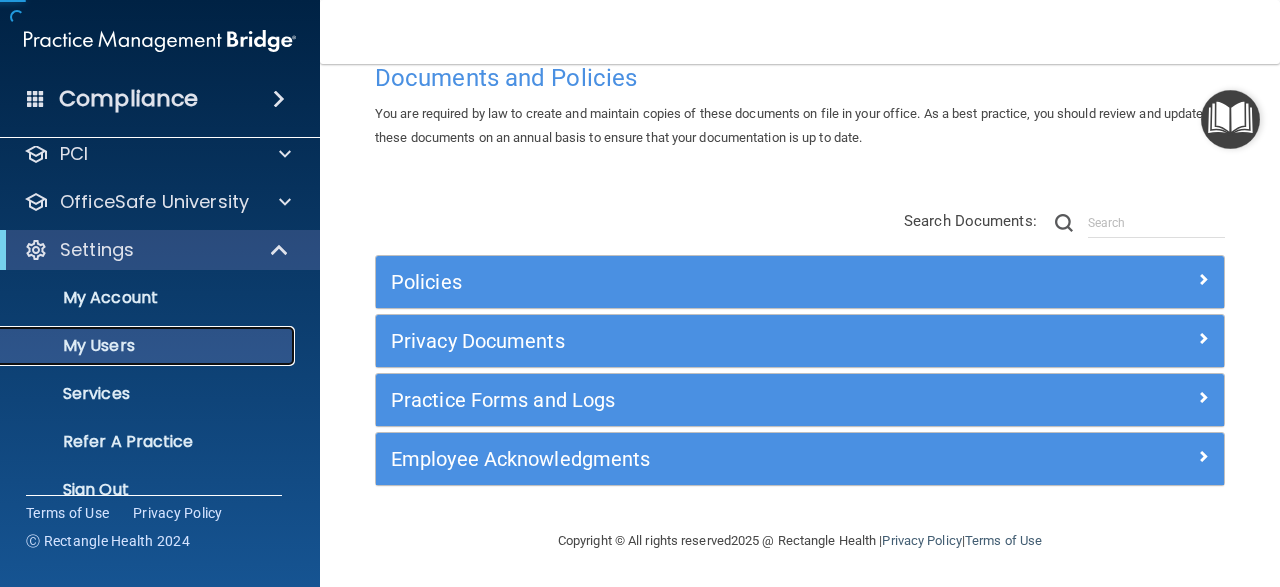 scroll, scrollTop: 98, scrollLeft: 0, axis: vertical 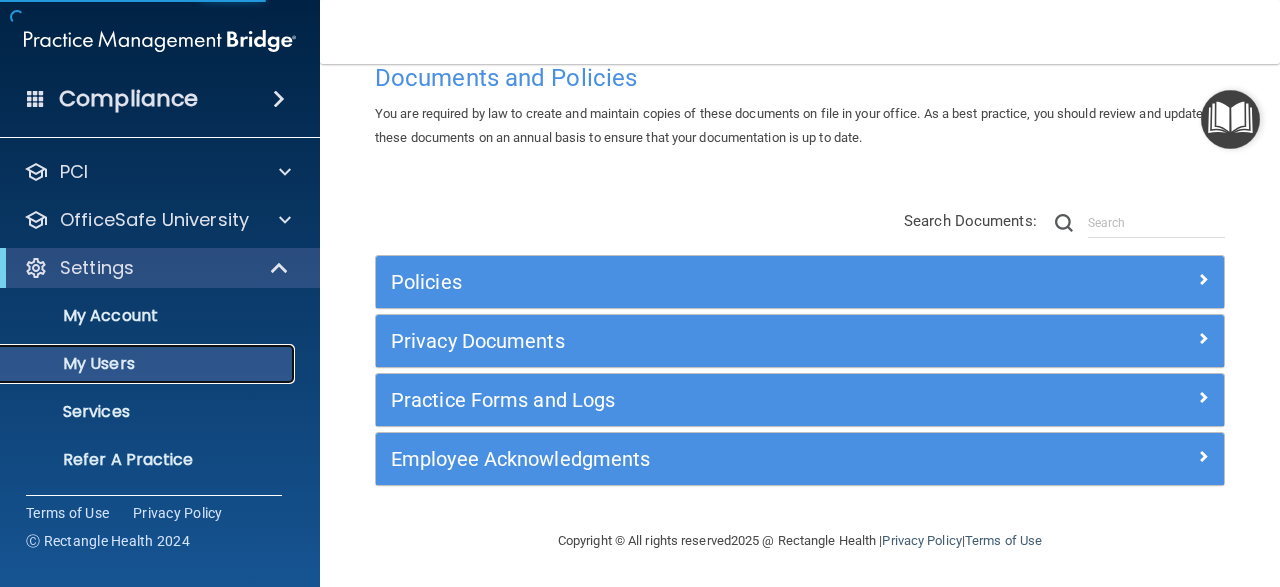 select on "20" 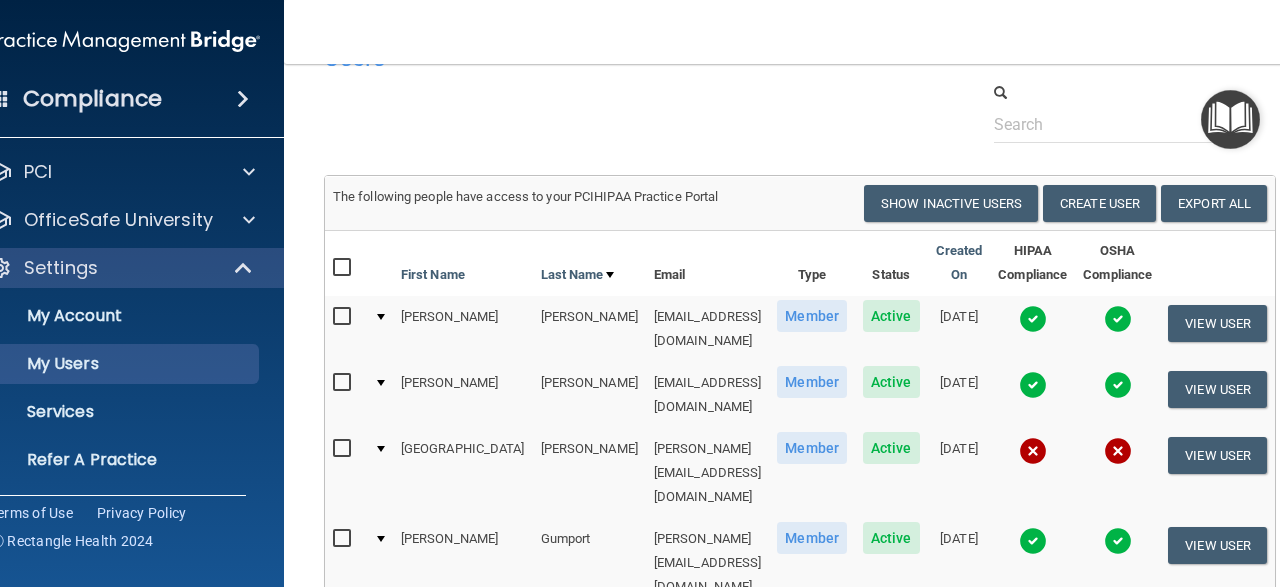click at bounding box center [344, 449] 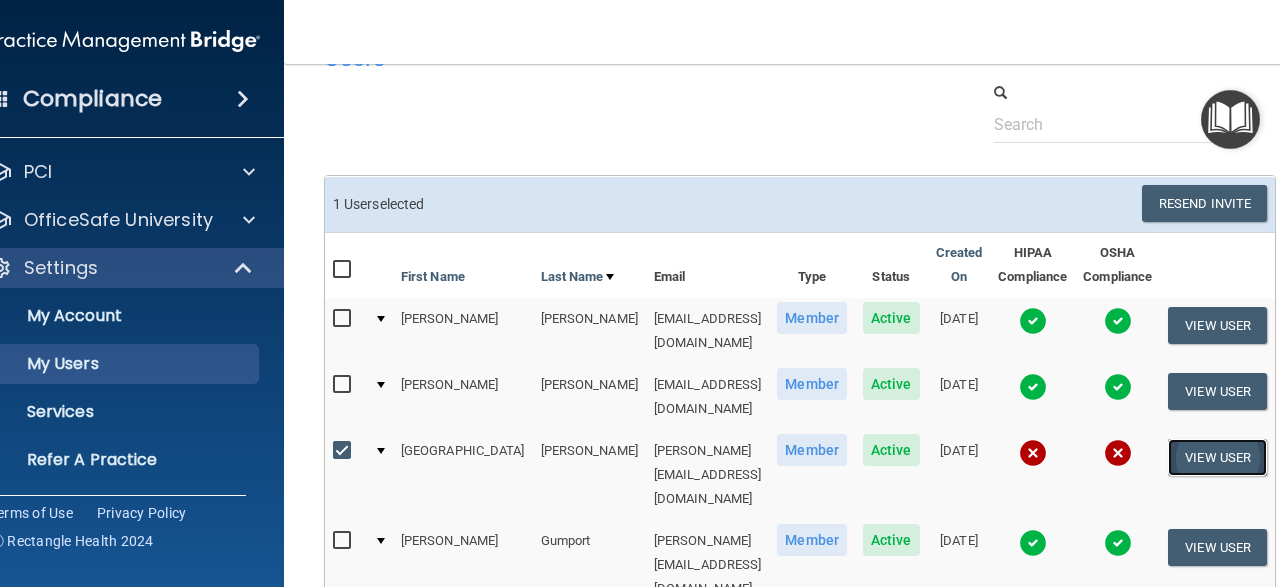 click on "View User" at bounding box center [1217, 457] 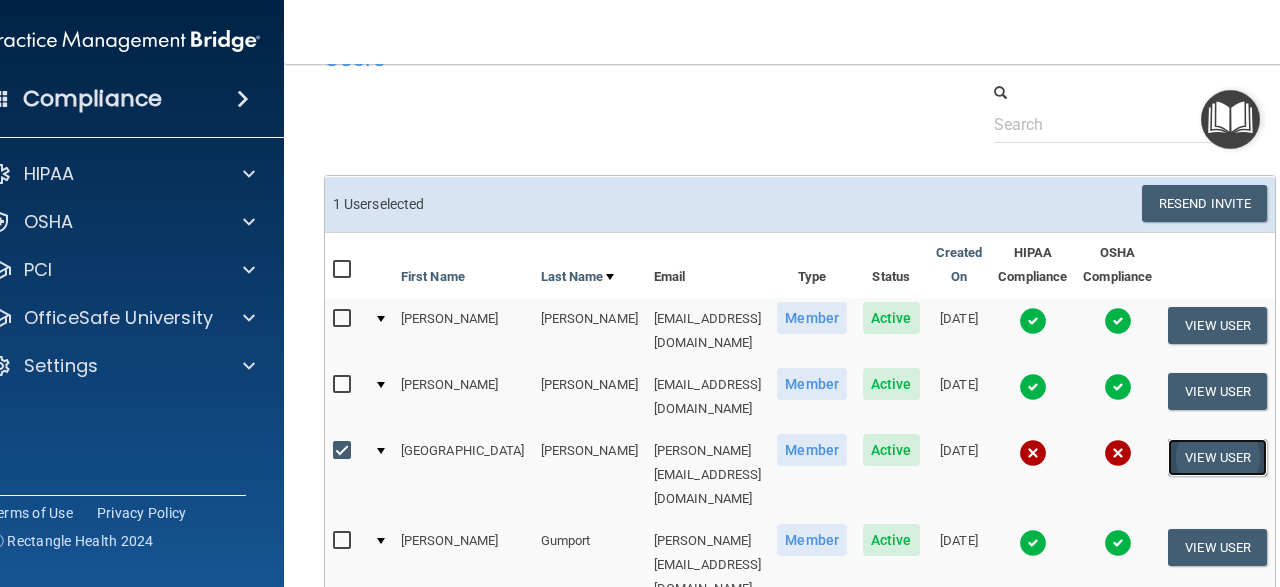 scroll, scrollTop: 0, scrollLeft: 0, axis: both 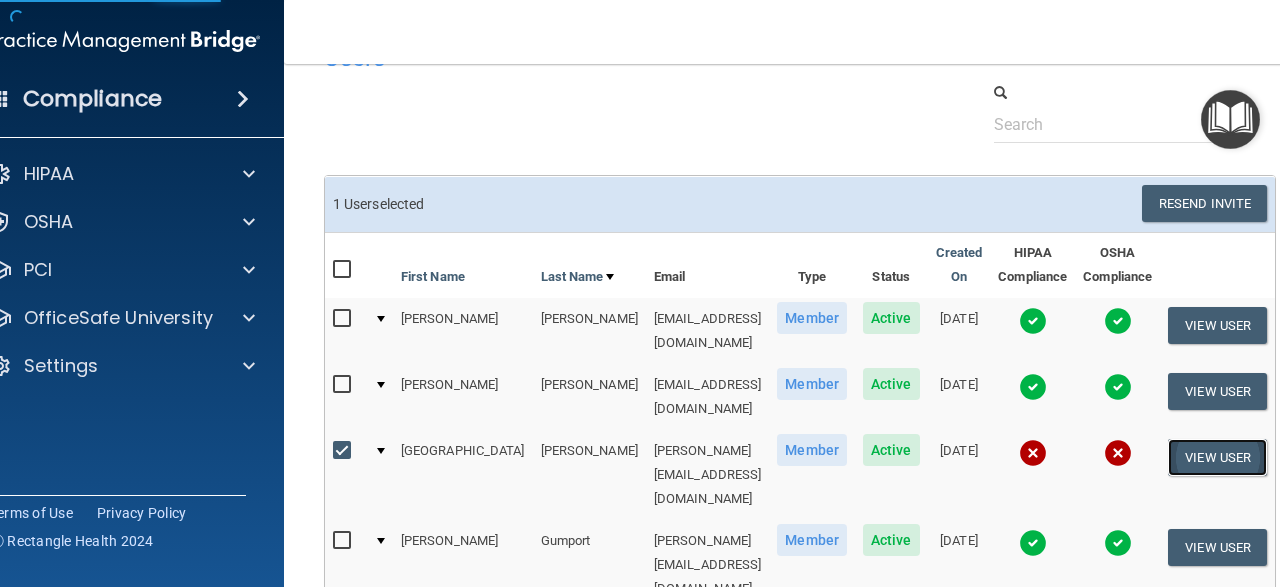 click on "View User" at bounding box center (1217, 457) 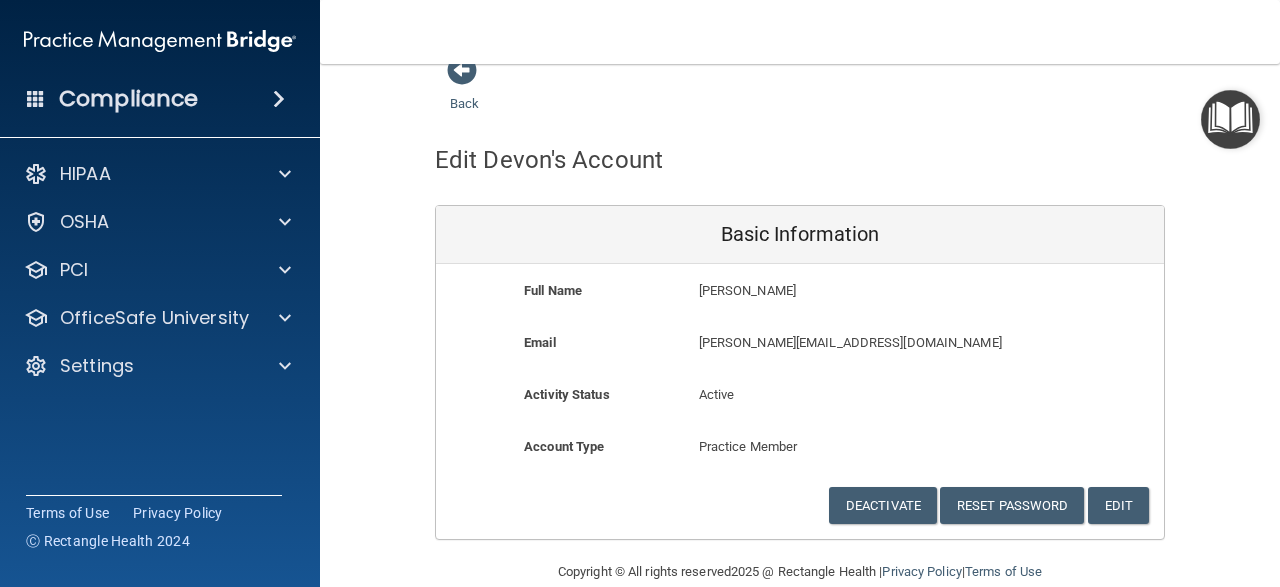 scroll, scrollTop: 0, scrollLeft: 0, axis: both 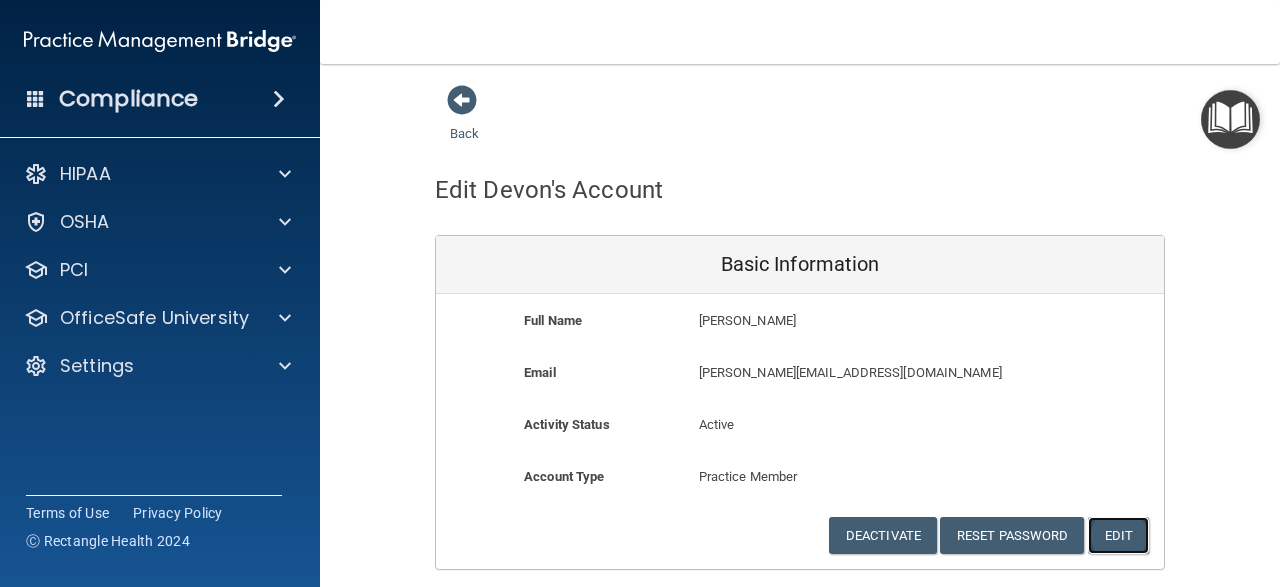 click on "Edit" at bounding box center (1118, 535) 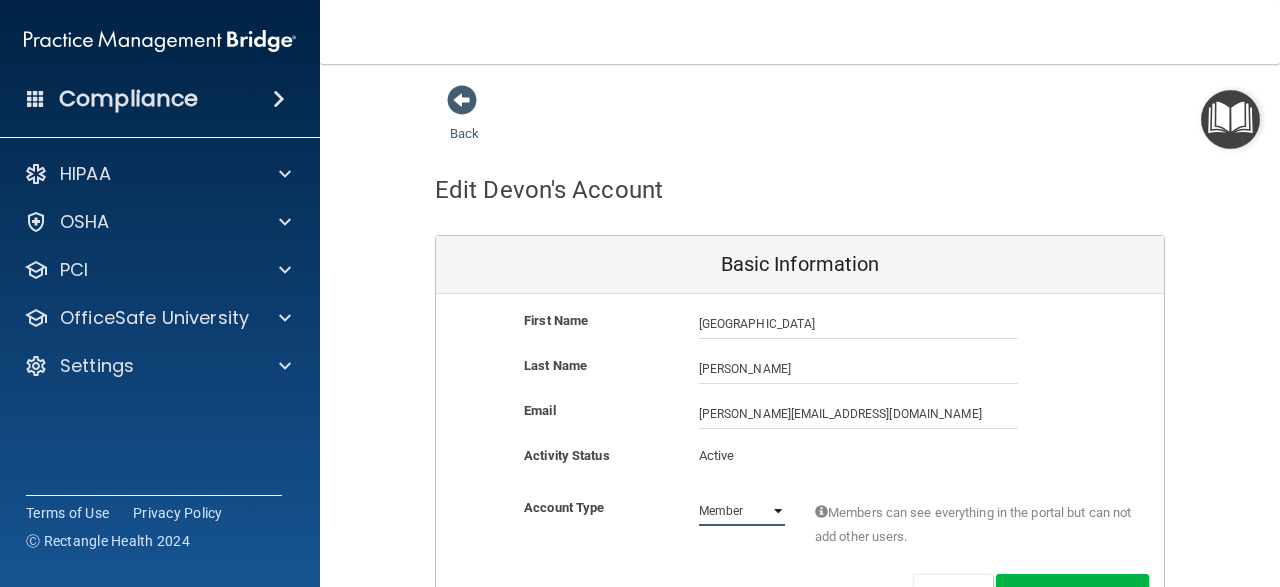 click on "Admin  Member" at bounding box center (742, 511) 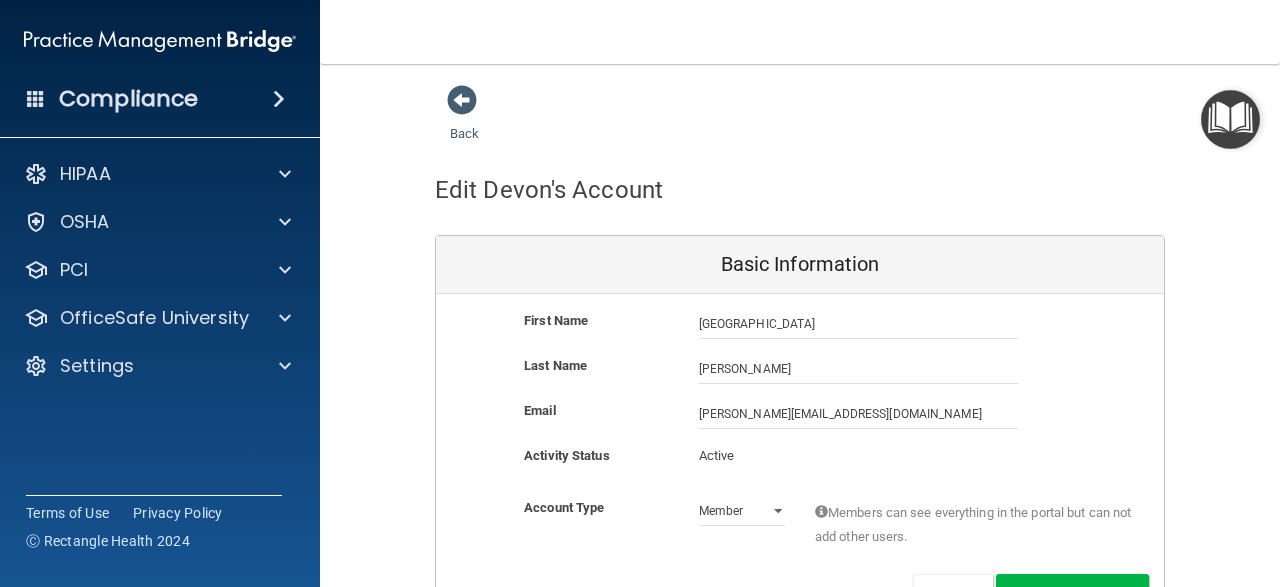 click on "Active" at bounding box center (742, 456) 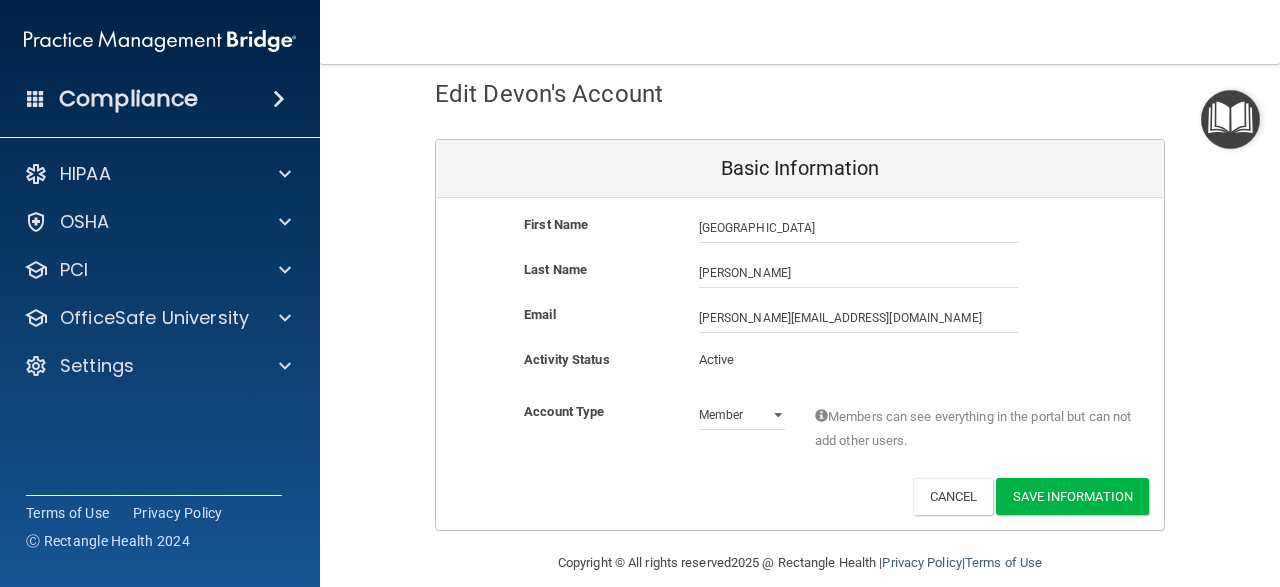 scroll, scrollTop: 117, scrollLeft: 0, axis: vertical 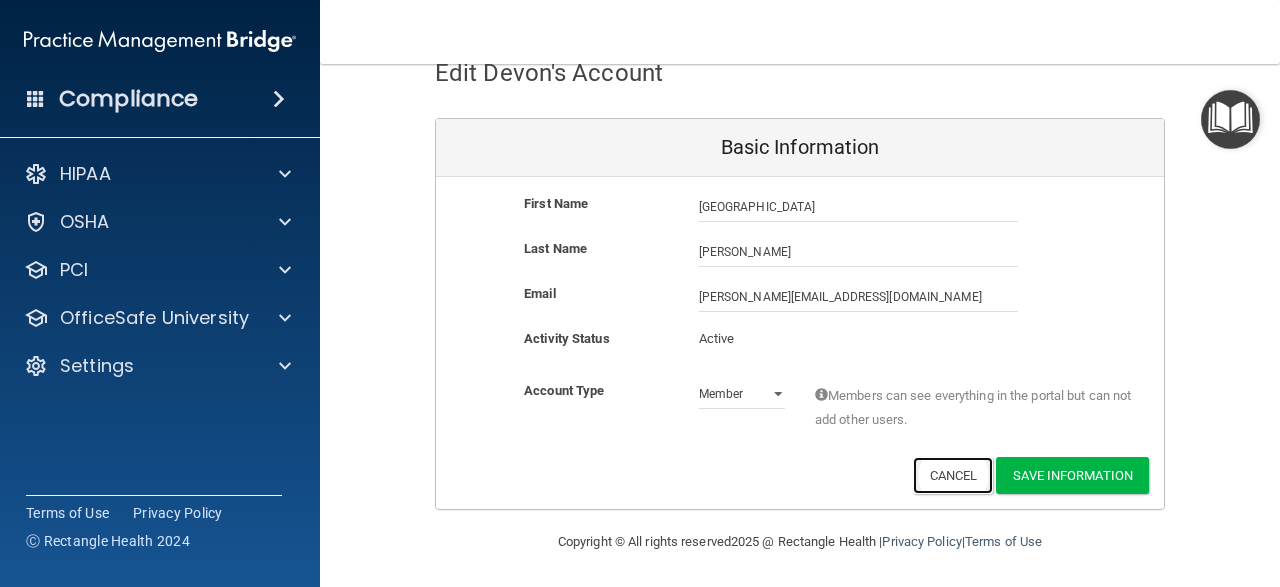 click on "Cancel" at bounding box center [953, 475] 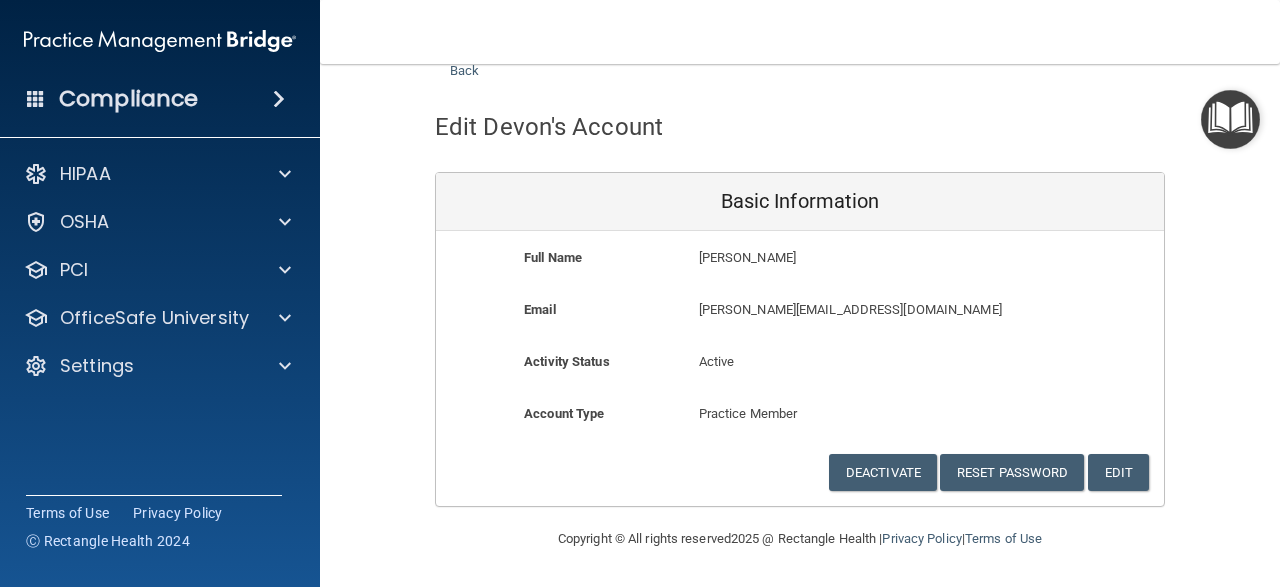 scroll, scrollTop: 61, scrollLeft: 0, axis: vertical 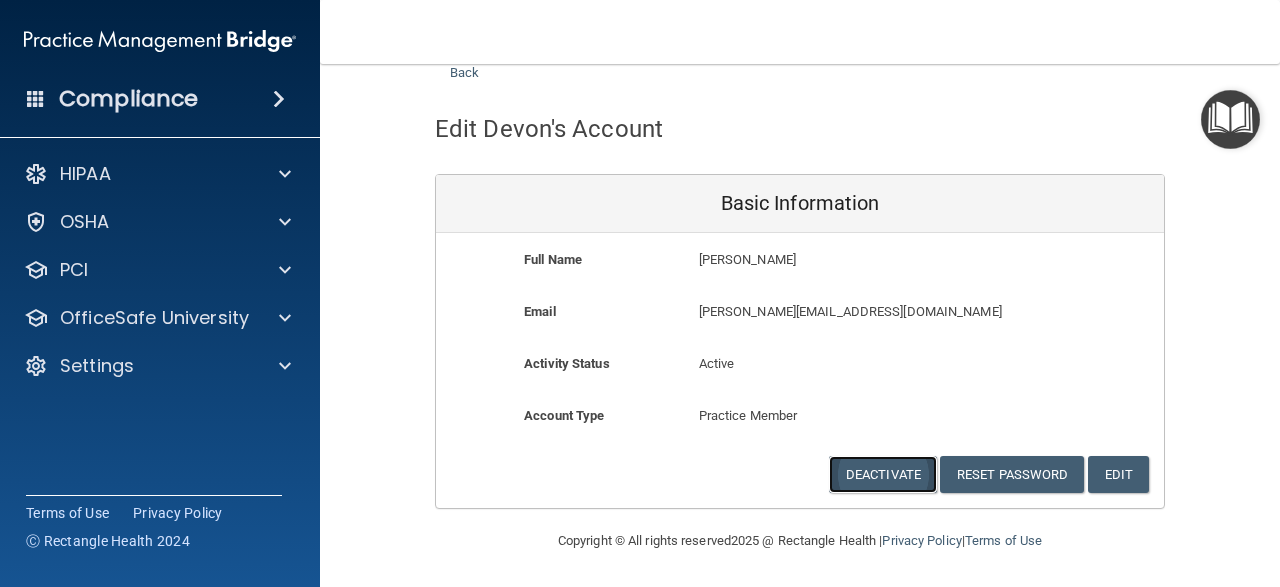 click on "Deactivate" at bounding box center [883, 474] 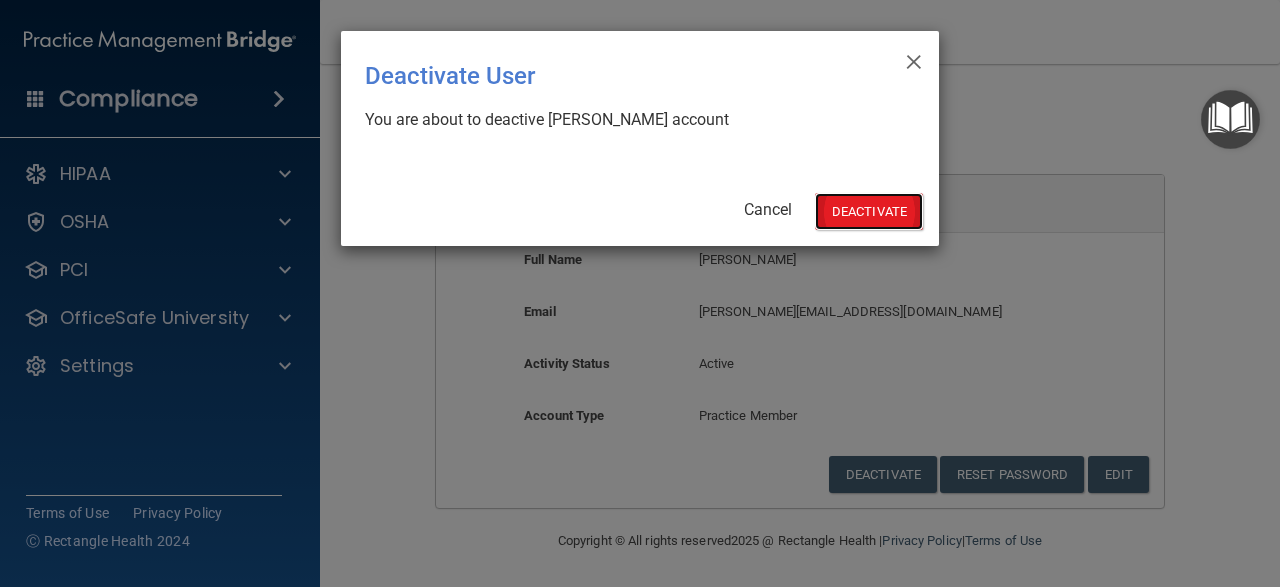 click on "Deactivate" at bounding box center [869, 211] 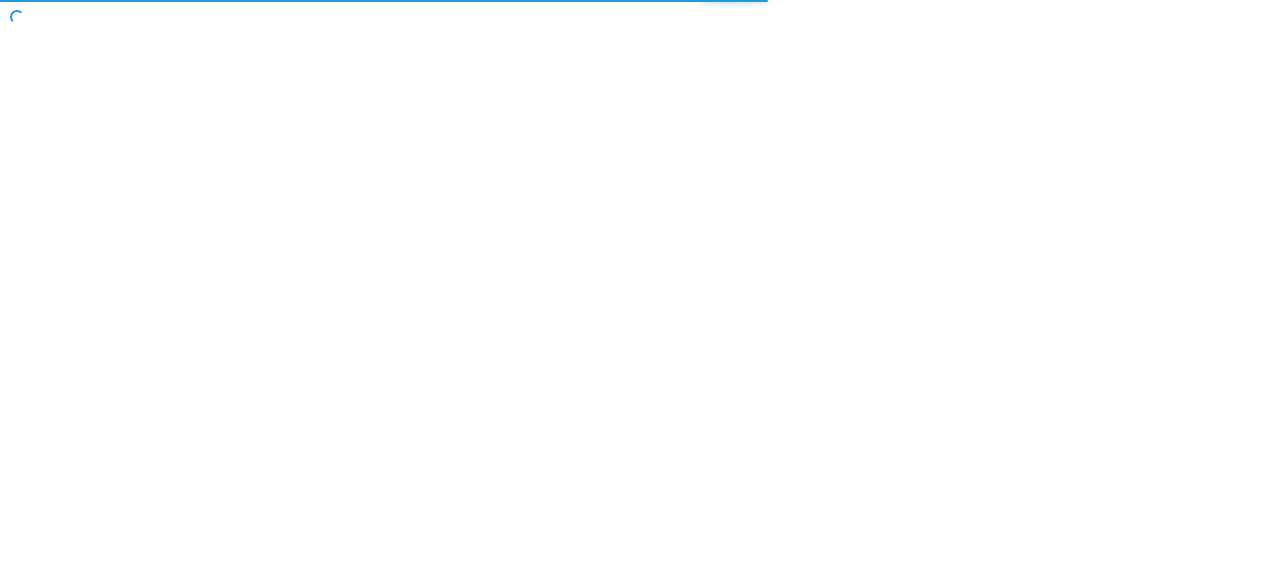 scroll, scrollTop: 0, scrollLeft: 0, axis: both 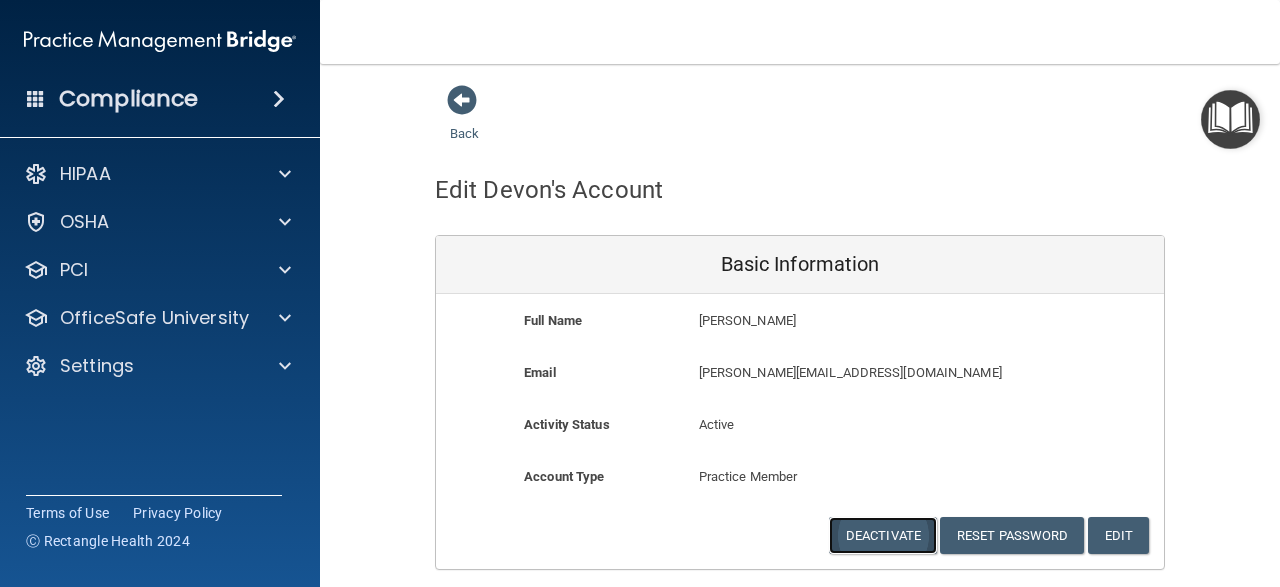 click on "Deactivate" at bounding box center (883, 535) 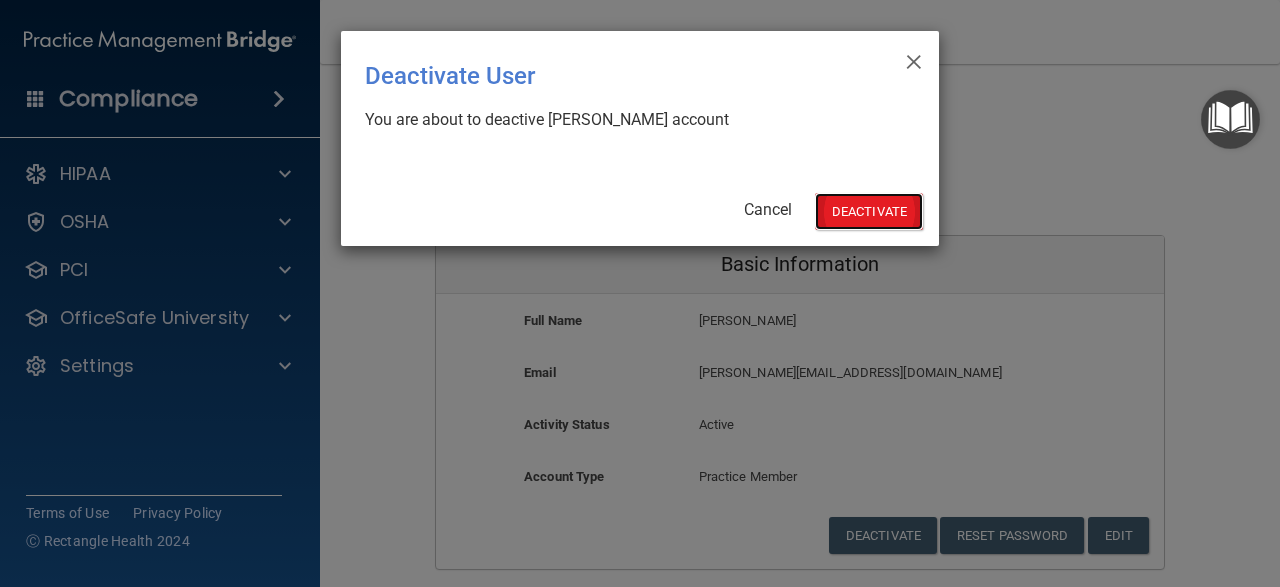 click on "Deactivate" at bounding box center [869, 211] 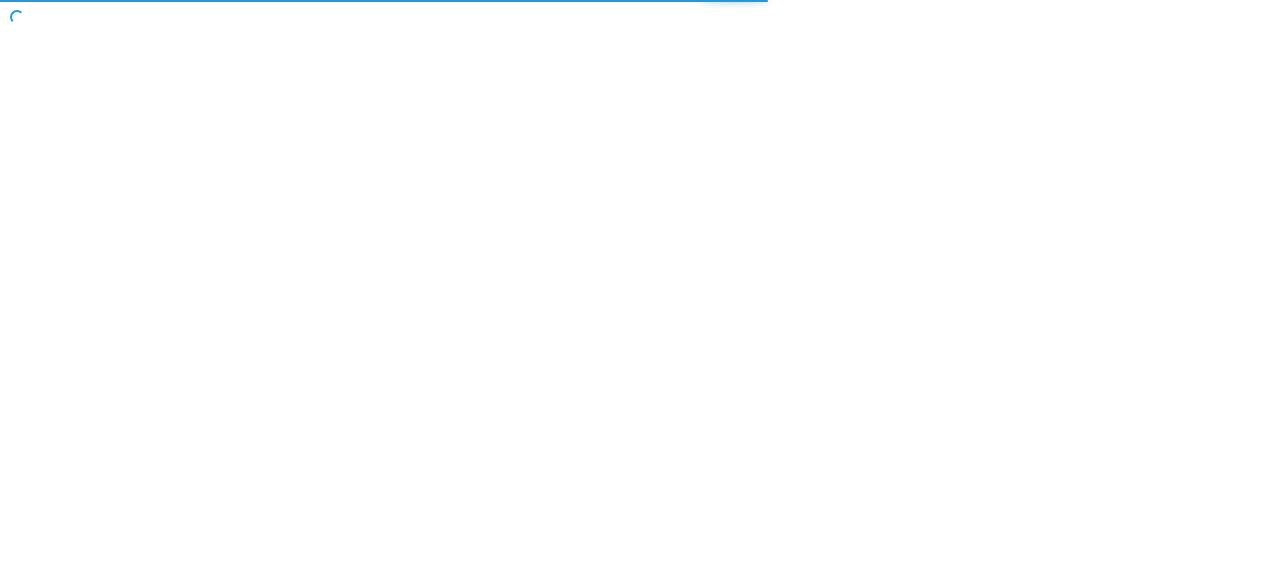 scroll, scrollTop: 0, scrollLeft: 0, axis: both 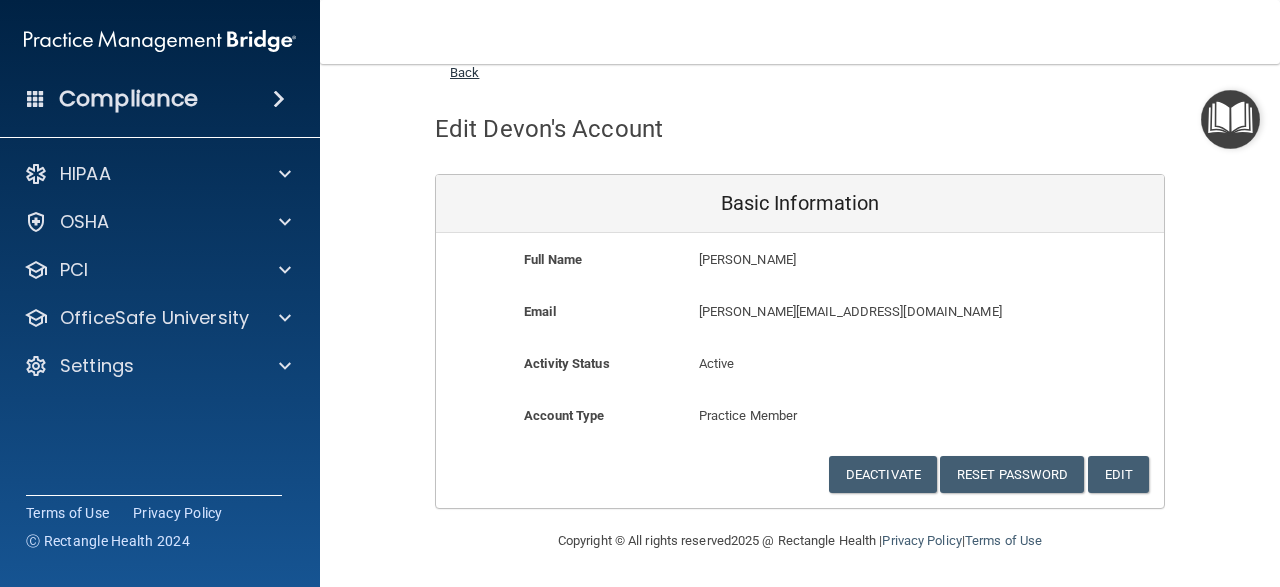 click on "Back" at bounding box center (464, 60) 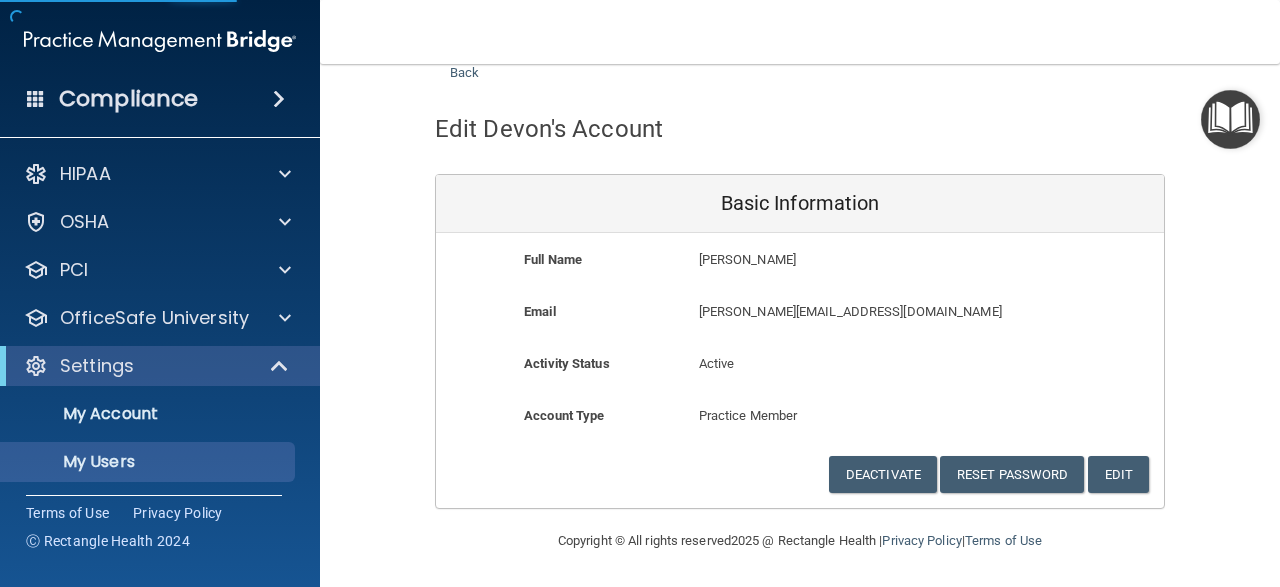 select on "20" 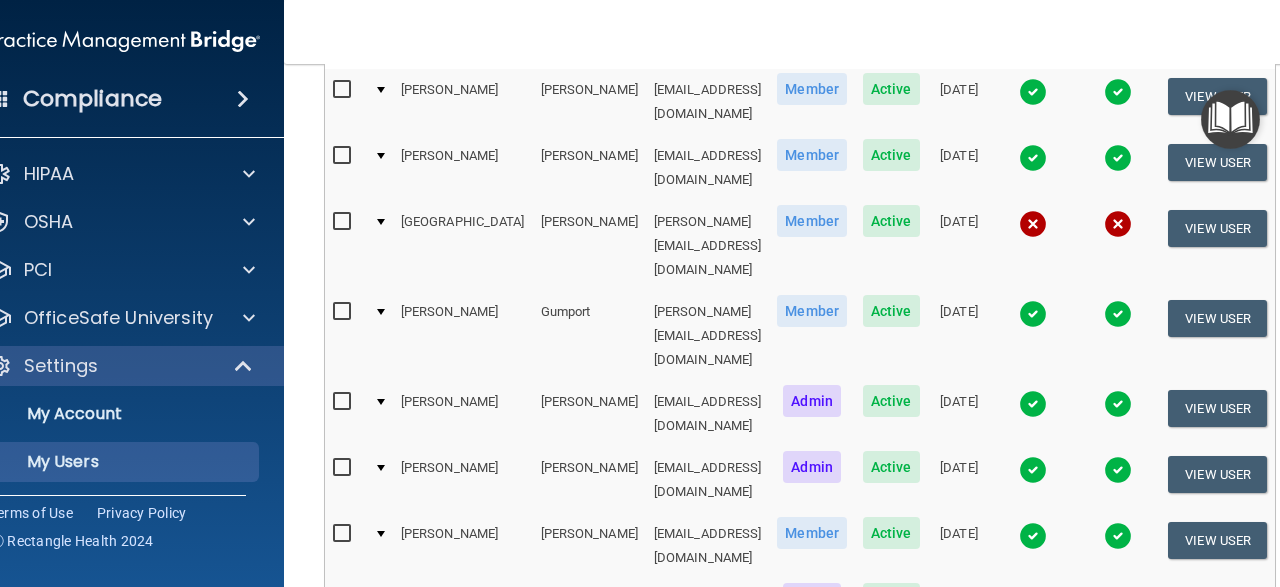 scroll, scrollTop: 233, scrollLeft: 0, axis: vertical 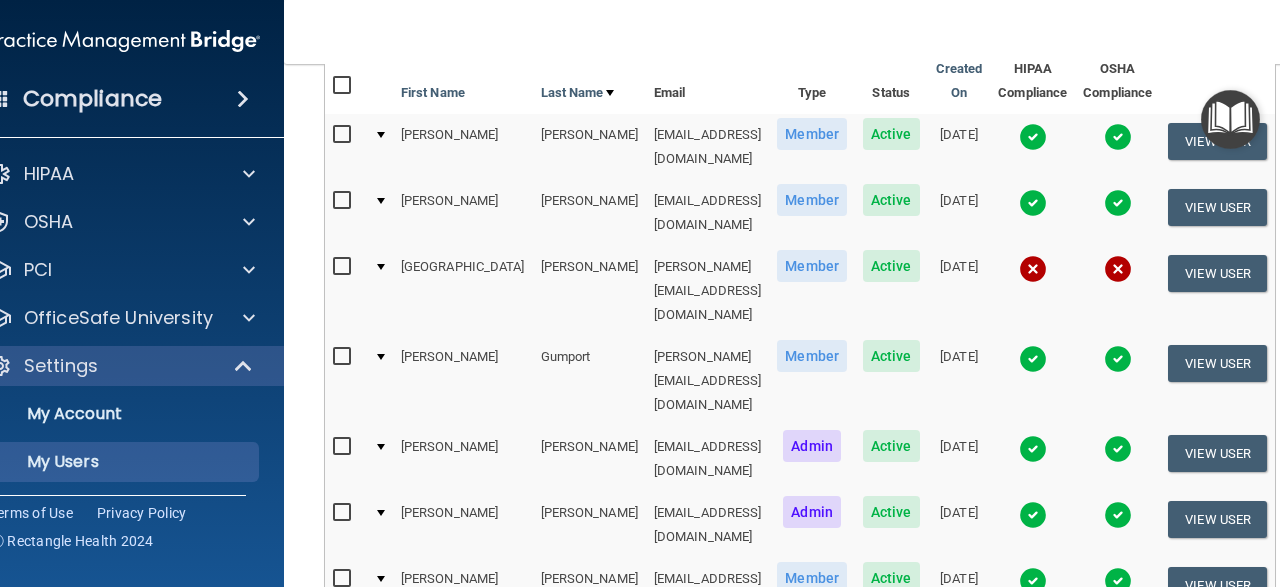click at bounding box center (381, 267) 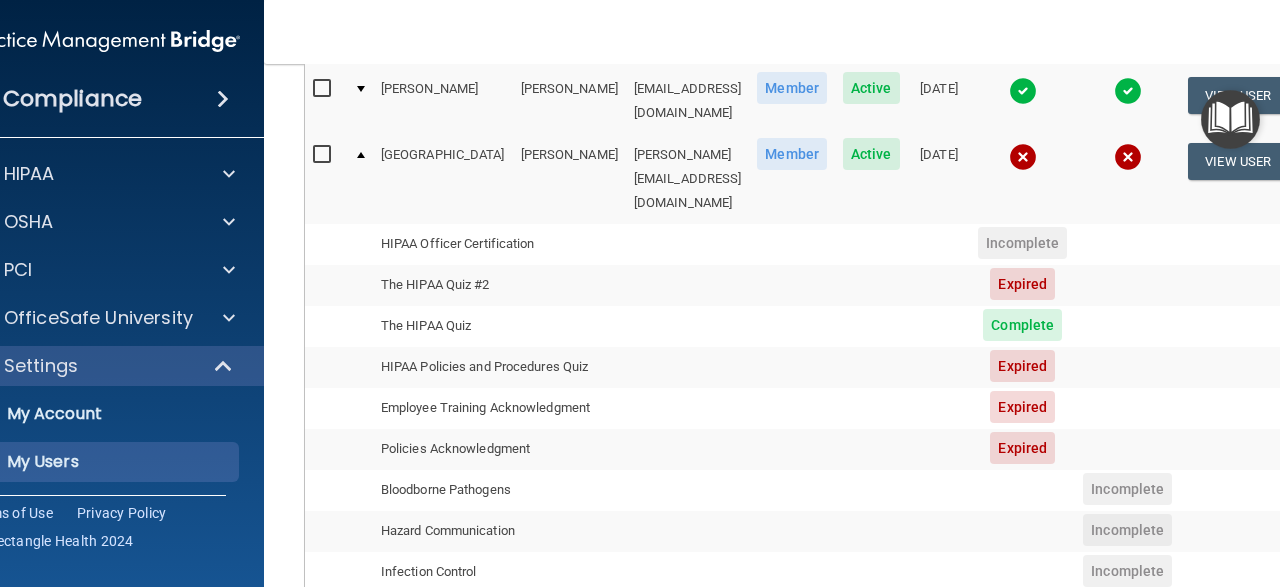 scroll, scrollTop: 329, scrollLeft: 0, axis: vertical 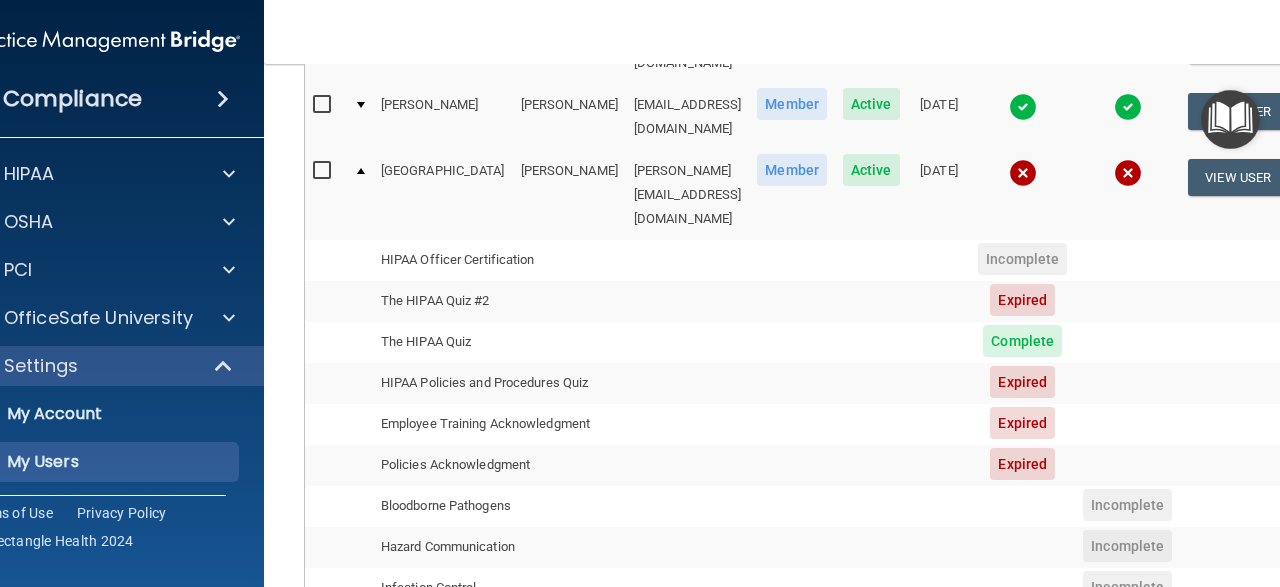 click at bounding box center (324, 171) 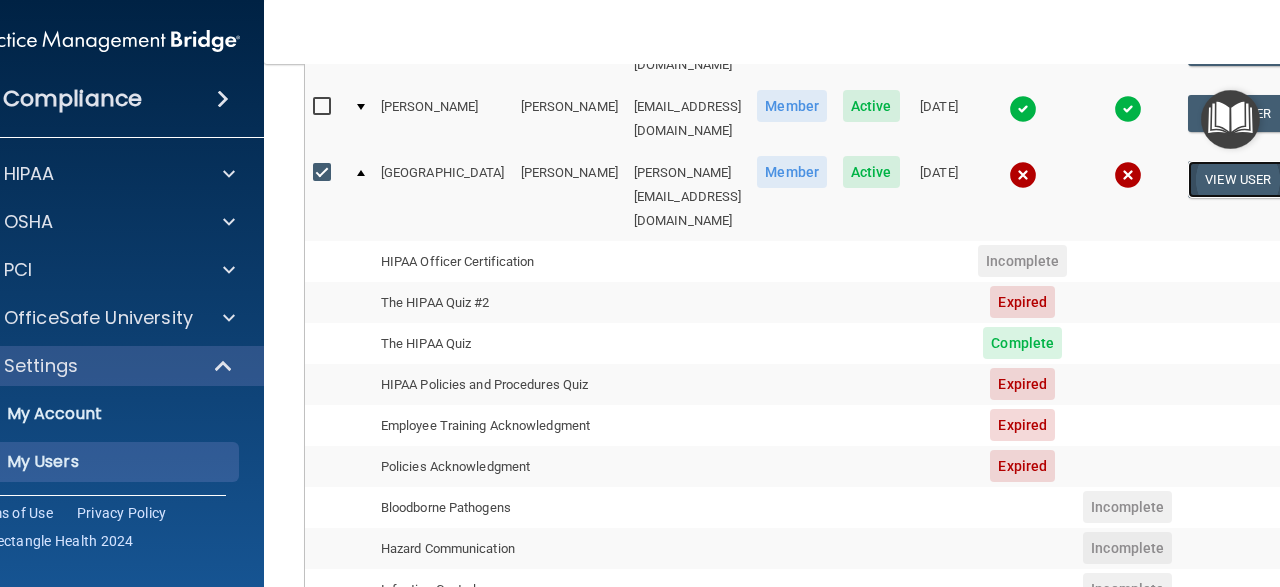 click on "View User" at bounding box center (1237, 179) 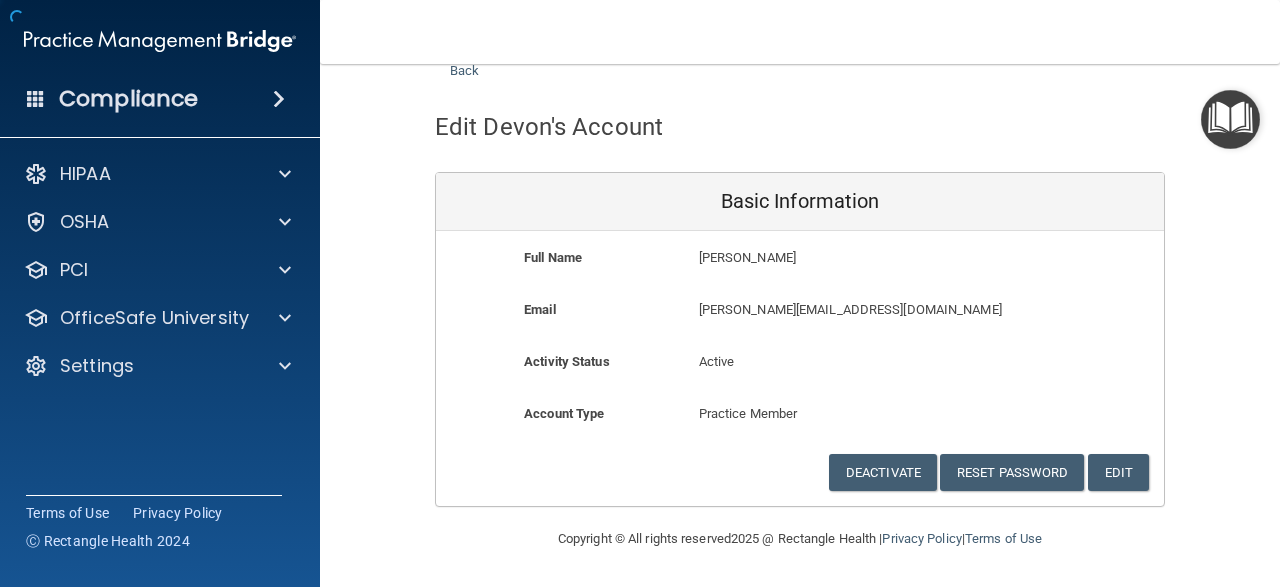 scroll, scrollTop: 61, scrollLeft: 0, axis: vertical 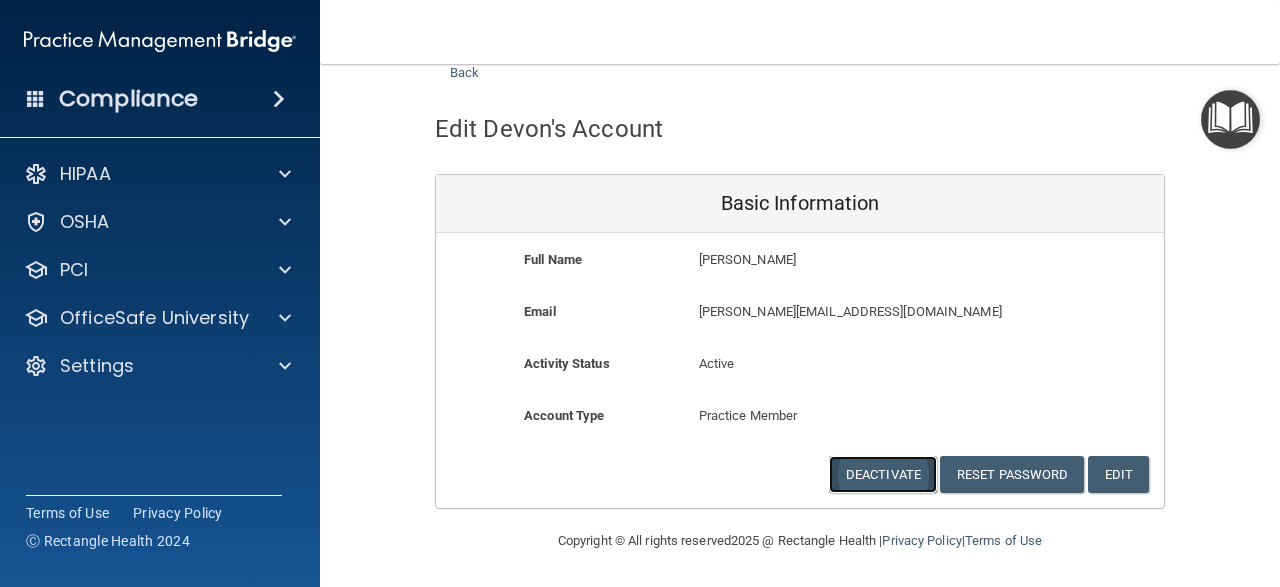 click on "Deactivate" at bounding box center (883, 474) 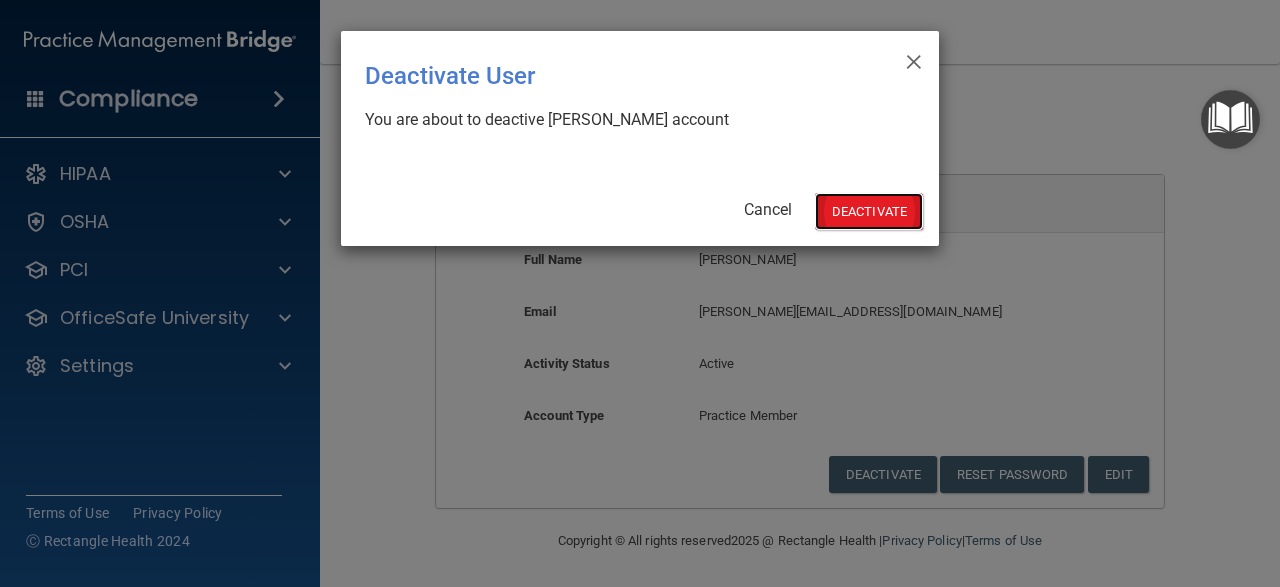 click on "Deactivate" at bounding box center (869, 211) 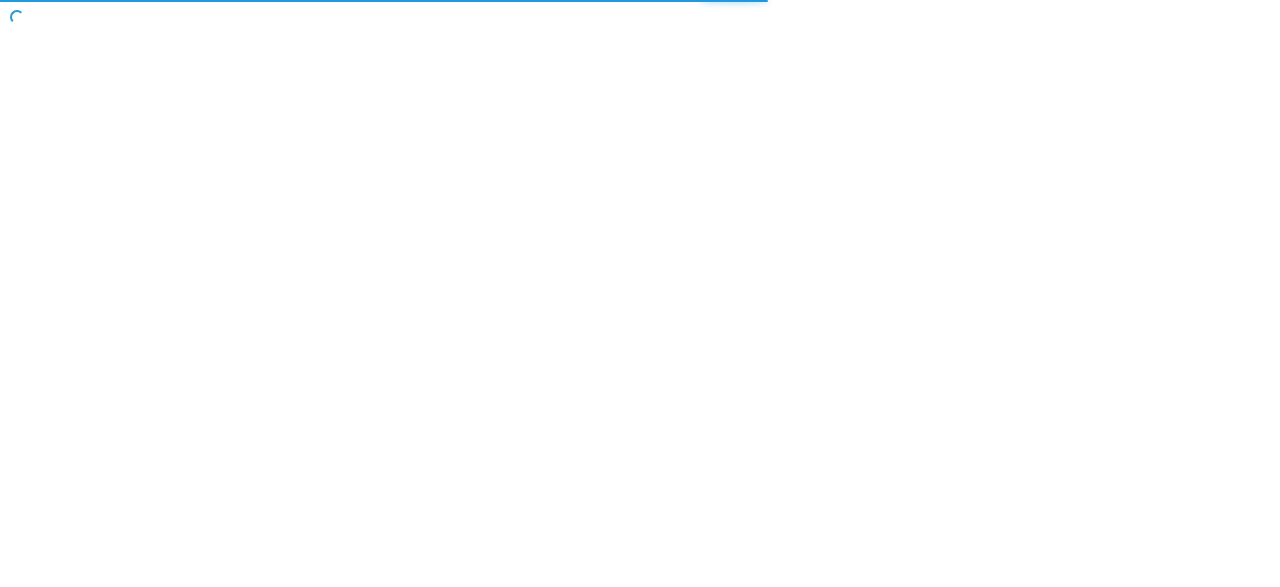scroll, scrollTop: 0, scrollLeft: 0, axis: both 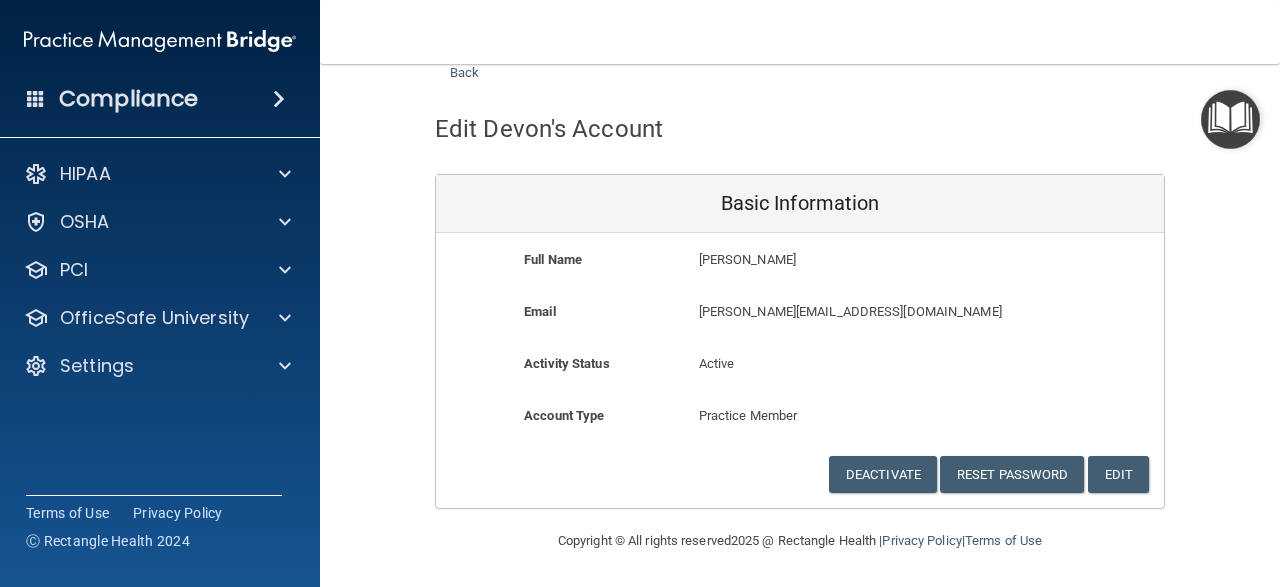 click on "Practice Member" at bounding box center [800, 416] 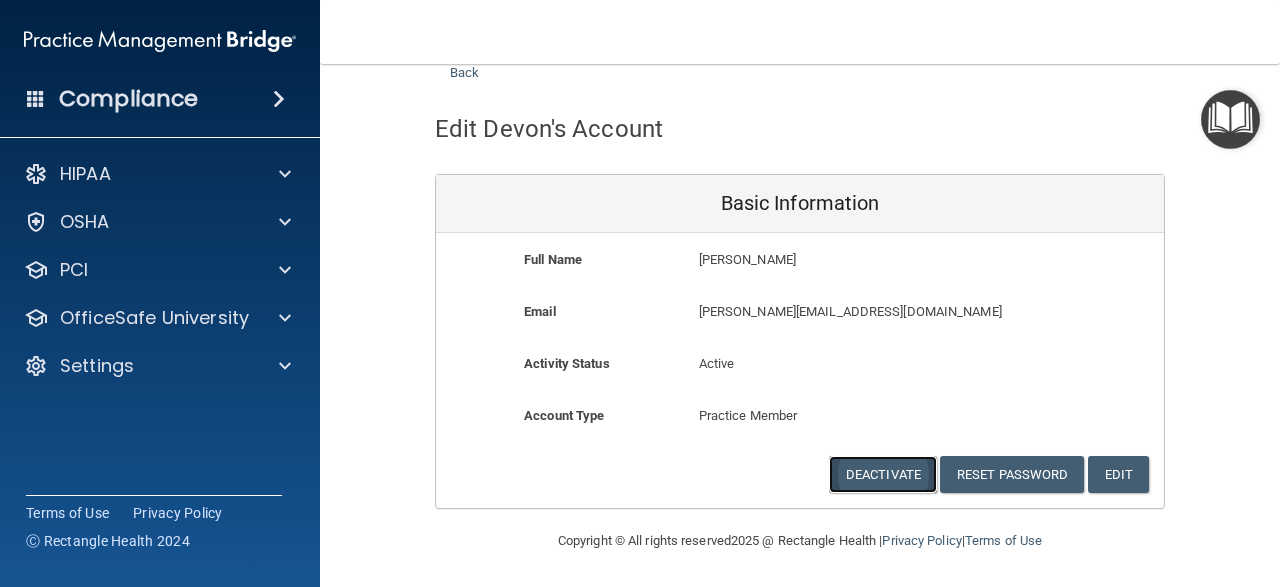 click on "Deactivate" at bounding box center (883, 474) 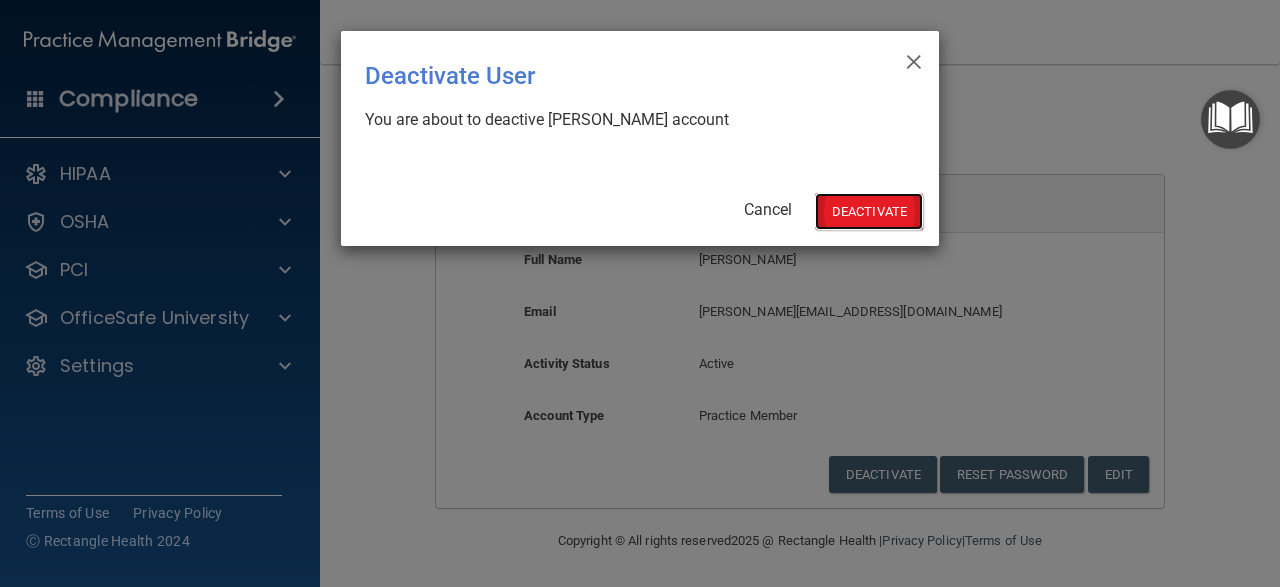 click on "Deactivate" at bounding box center (869, 211) 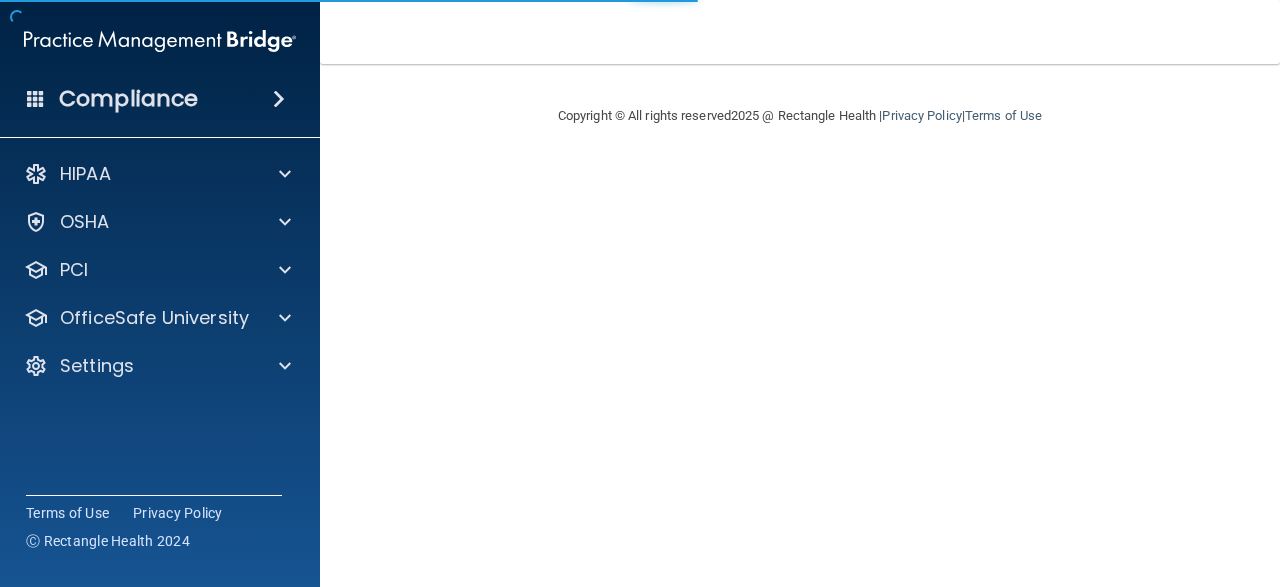 scroll, scrollTop: 0, scrollLeft: 0, axis: both 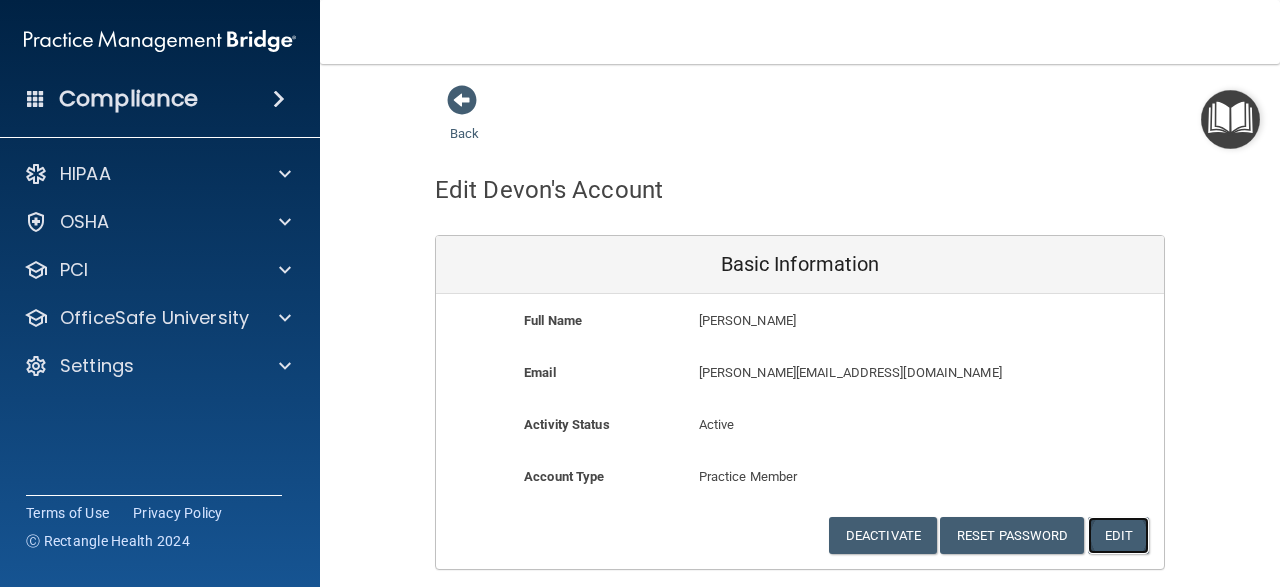 click on "Edit" at bounding box center [1118, 535] 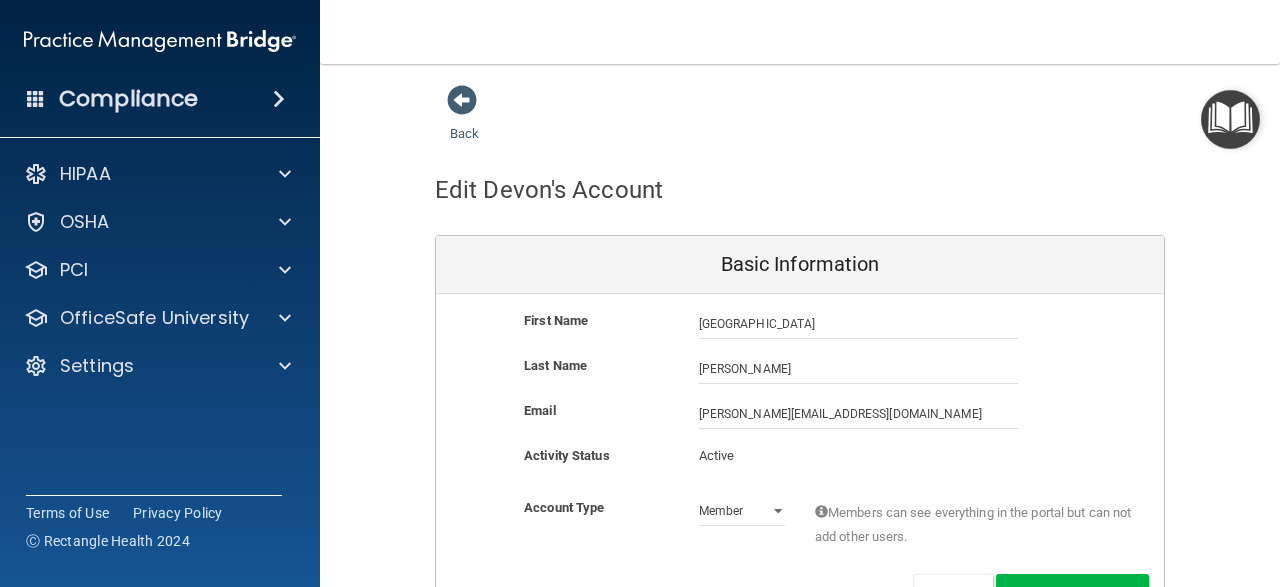 click on "Active" at bounding box center (742, 456) 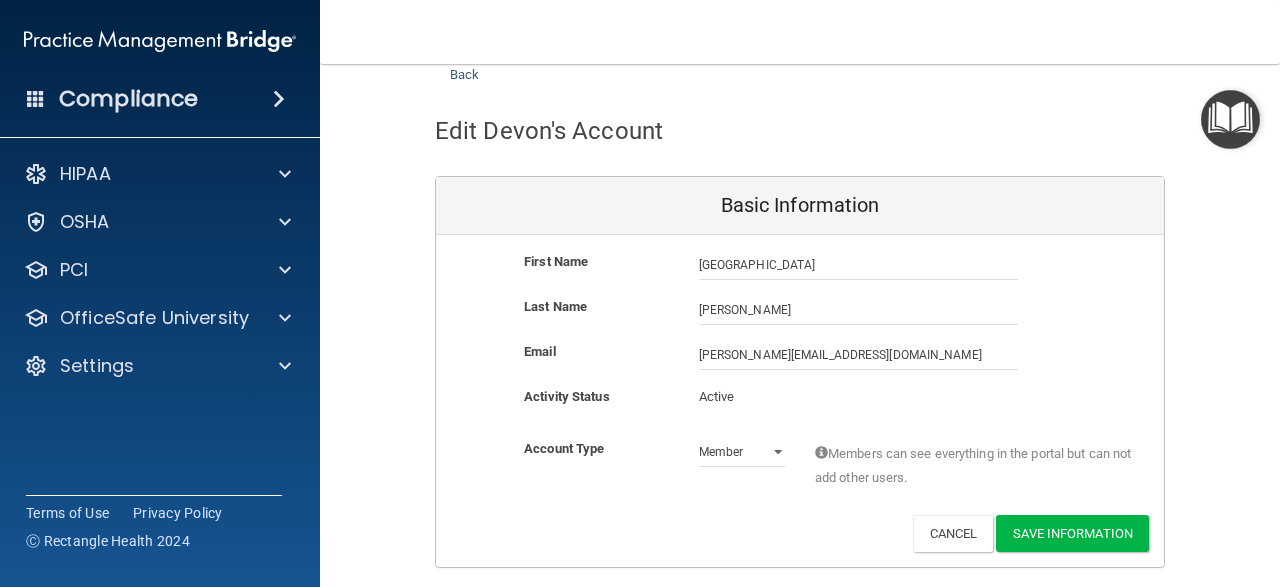 scroll, scrollTop: 96, scrollLeft: 0, axis: vertical 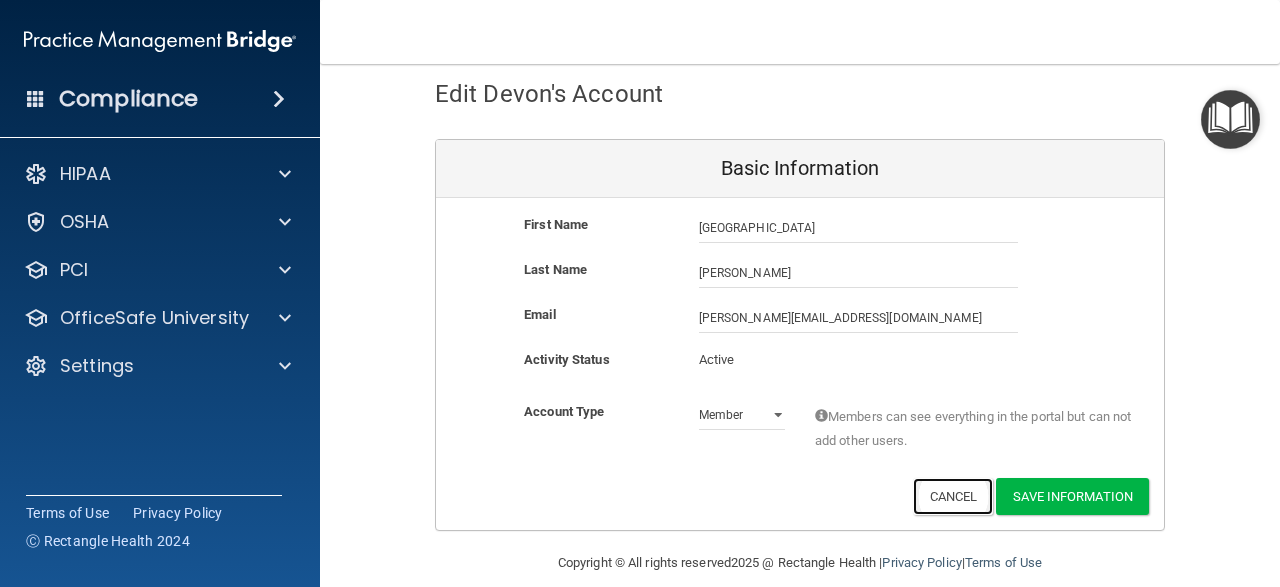 click on "Cancel" at bounding box center [953, 496] 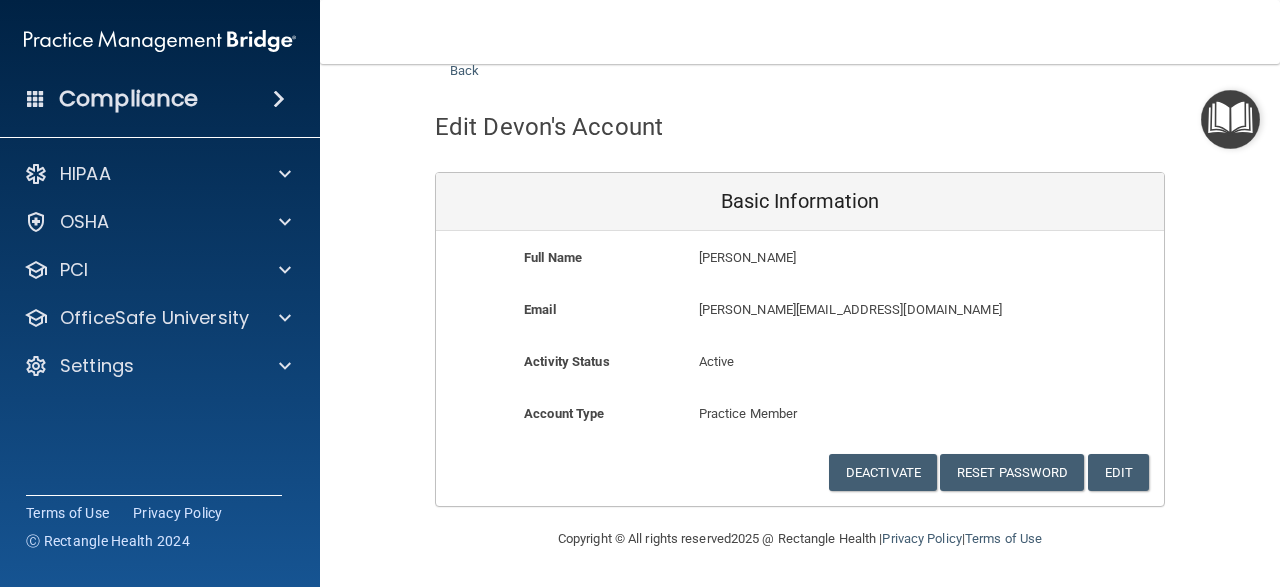 scroll, scrollTop: 61, scrollLeft: 0, axis: vertical 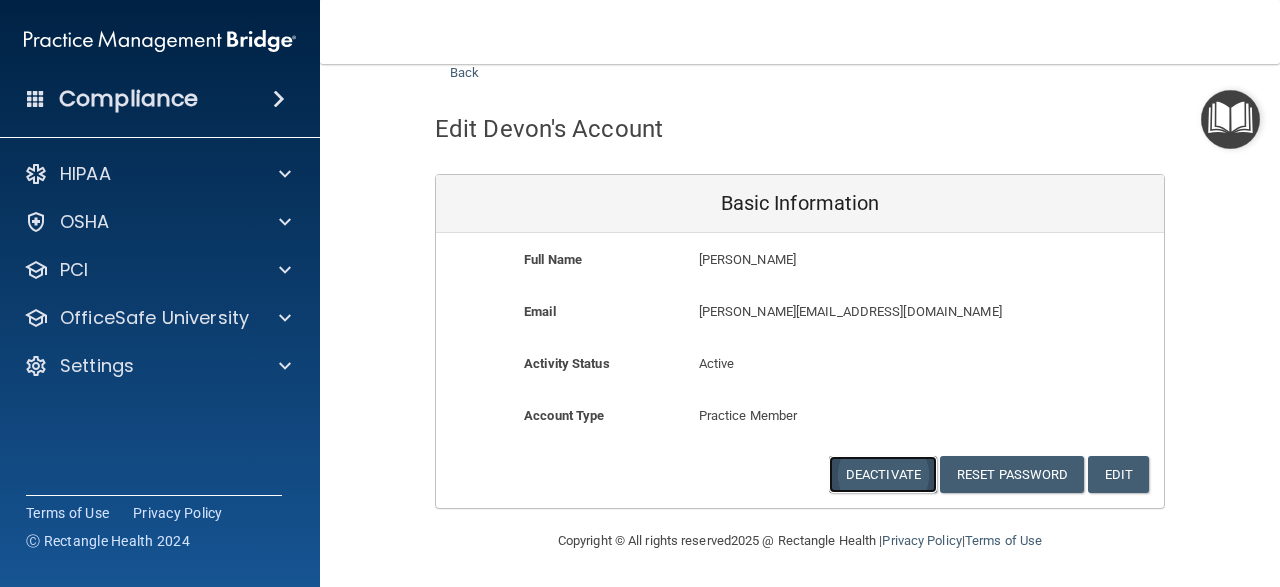 click on "Deactivate" at bounding box center (883, 474) 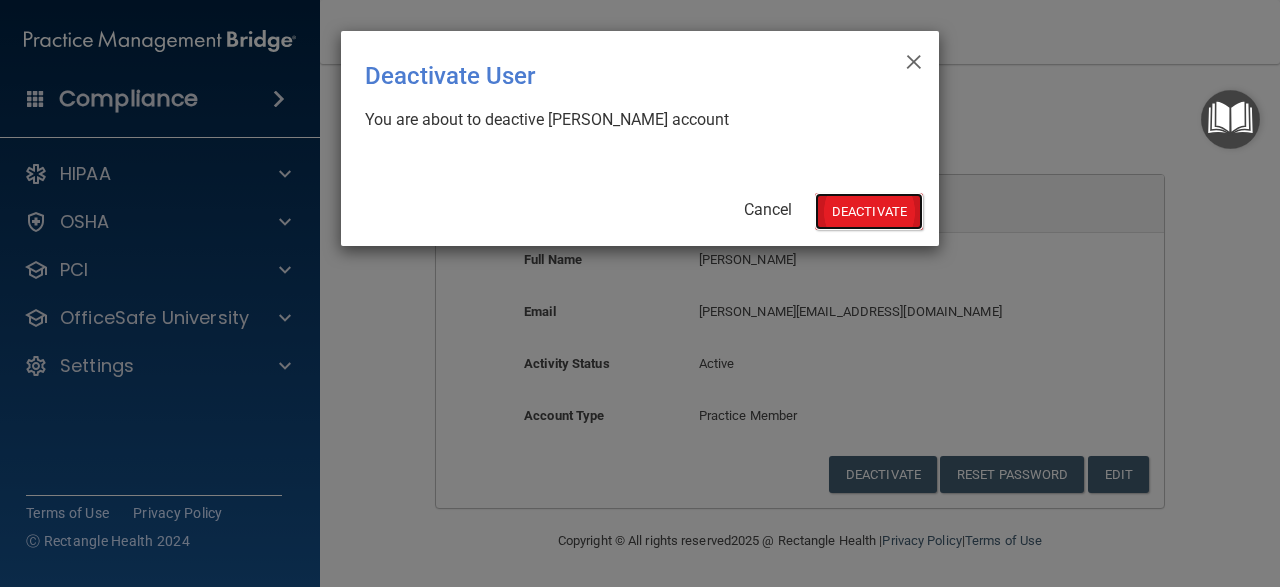 click on "Deactivate" at bounding box center [869, 211] 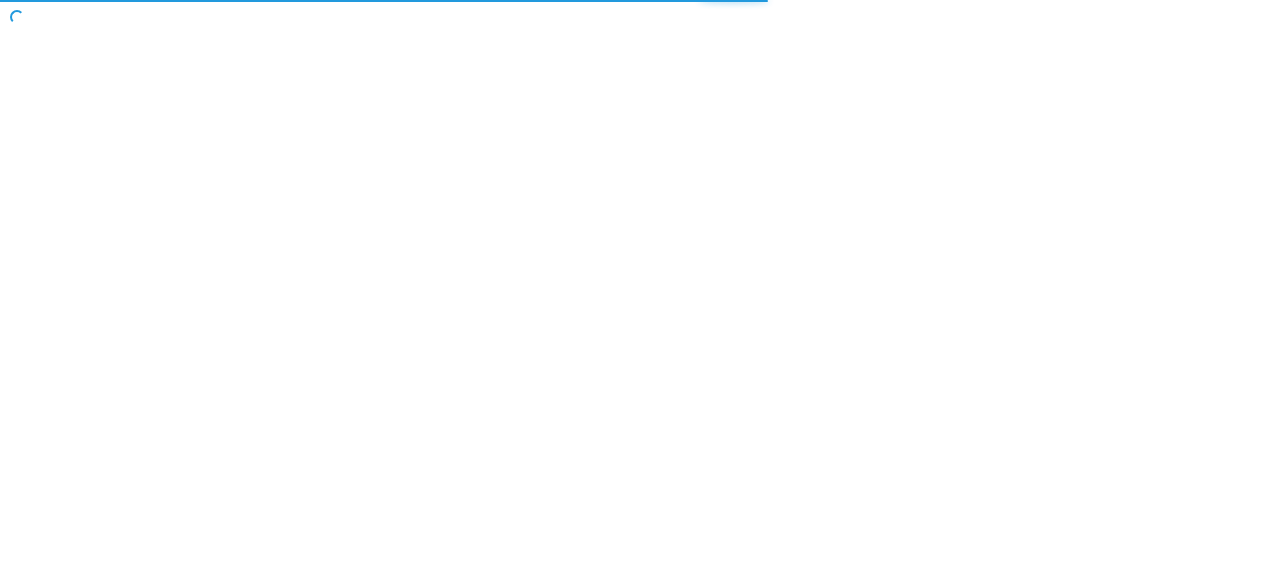scroll, scrollTop: 0, scrollLeft: 0, axis: both 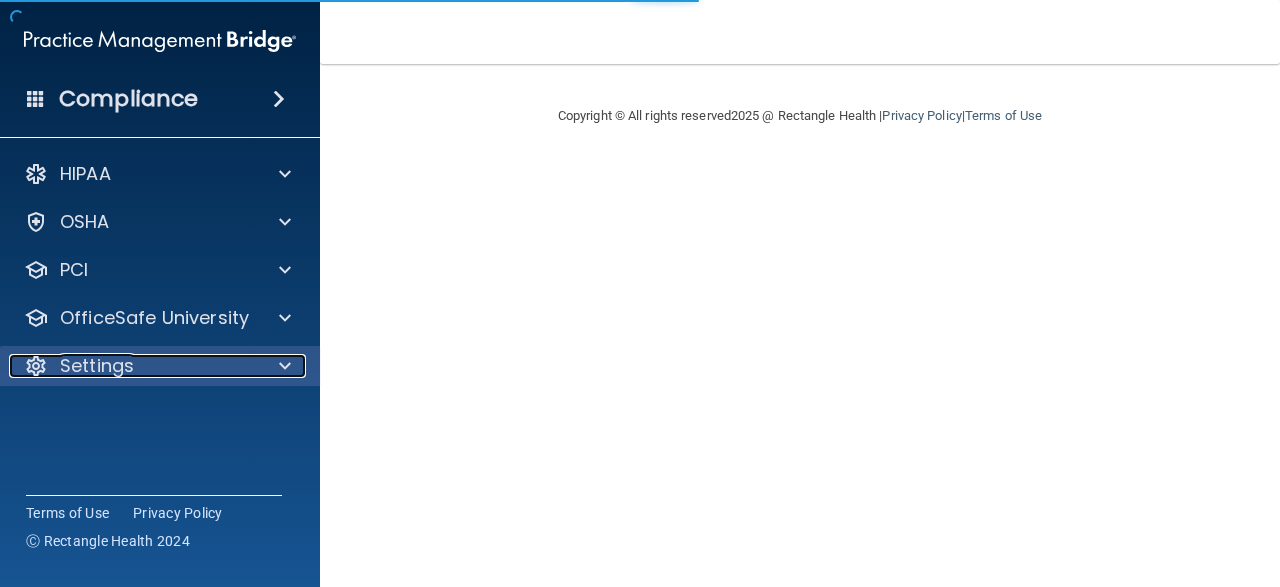 click on "Settings" at bounding box center (133, 366) 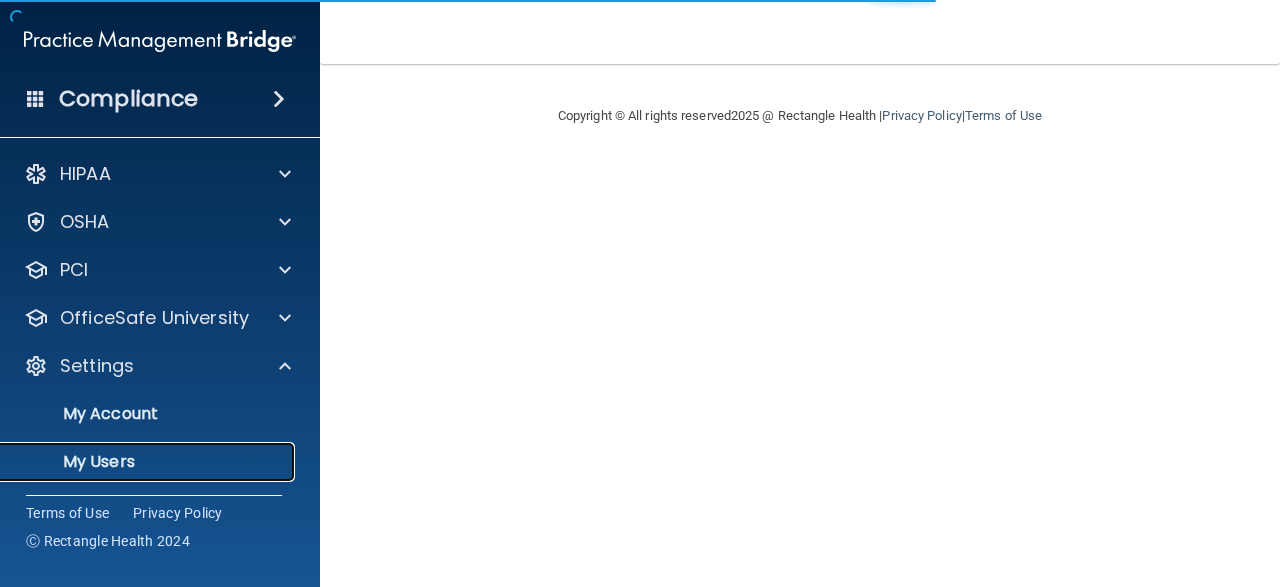 click on "My Users" at bounding box center [149, 462] 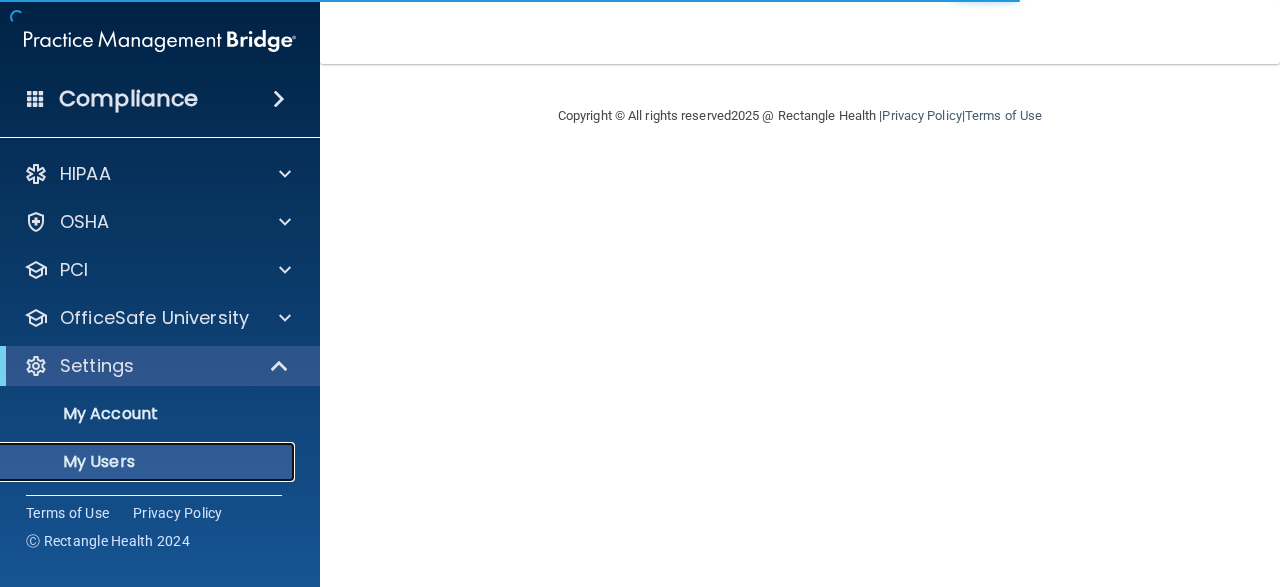 select on "20" 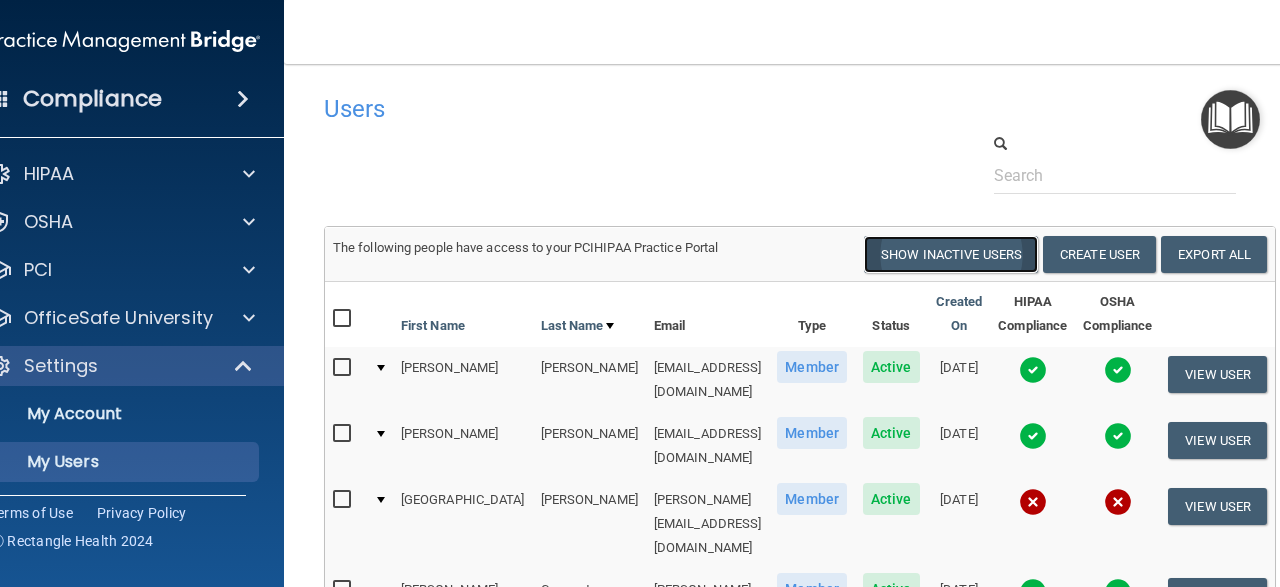 click on "Show Inactive Users" at bounding box center [951, 254] 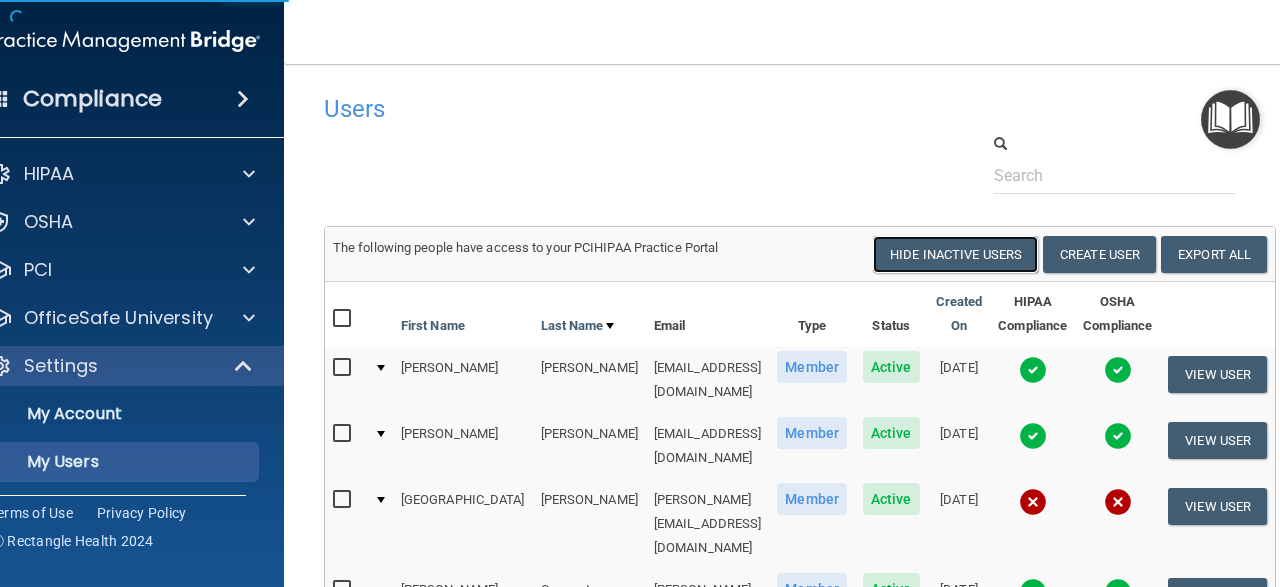 select on "20" 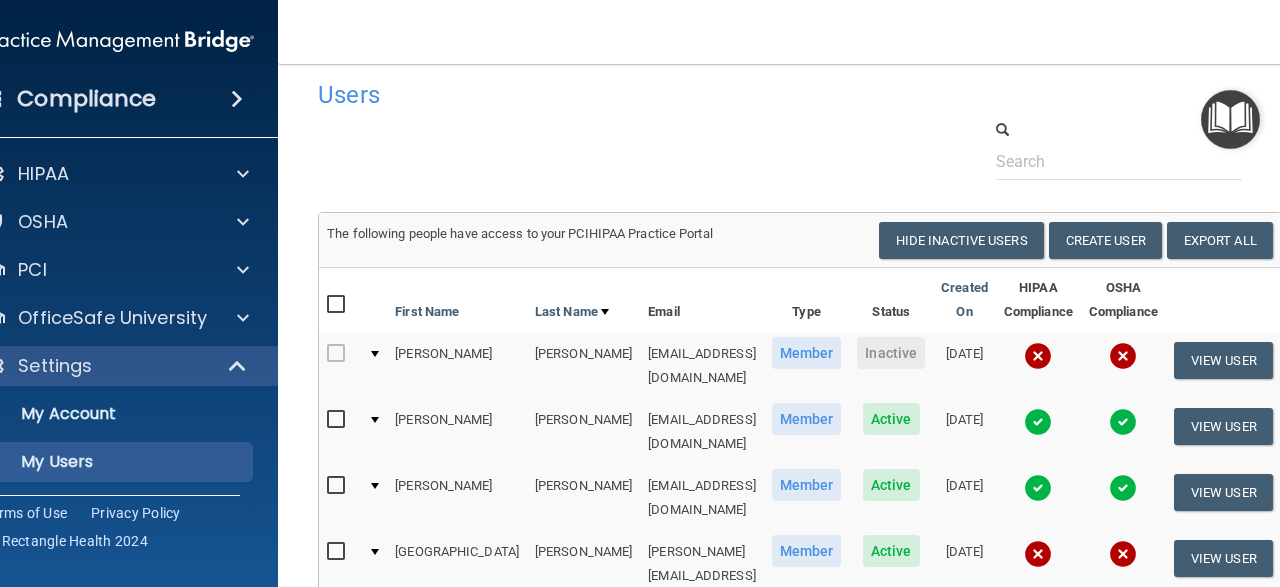 scroll, scrollTop: 0, scrollLeft: 0, axis: both 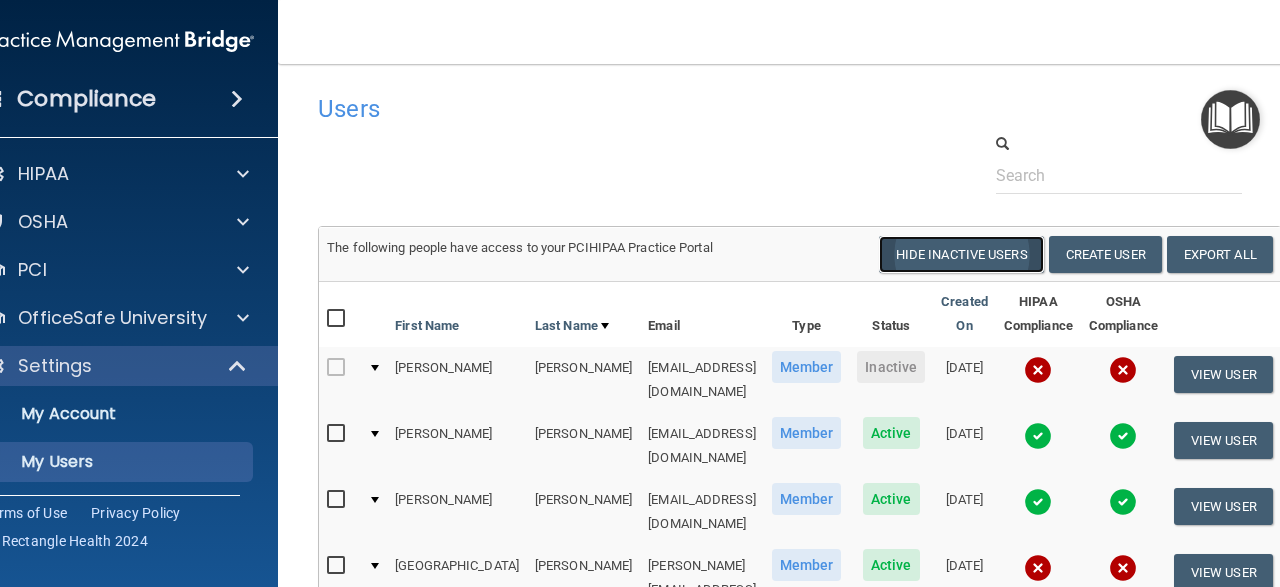 click on "Hide Inactive Users" at bounding box center (961, 254) 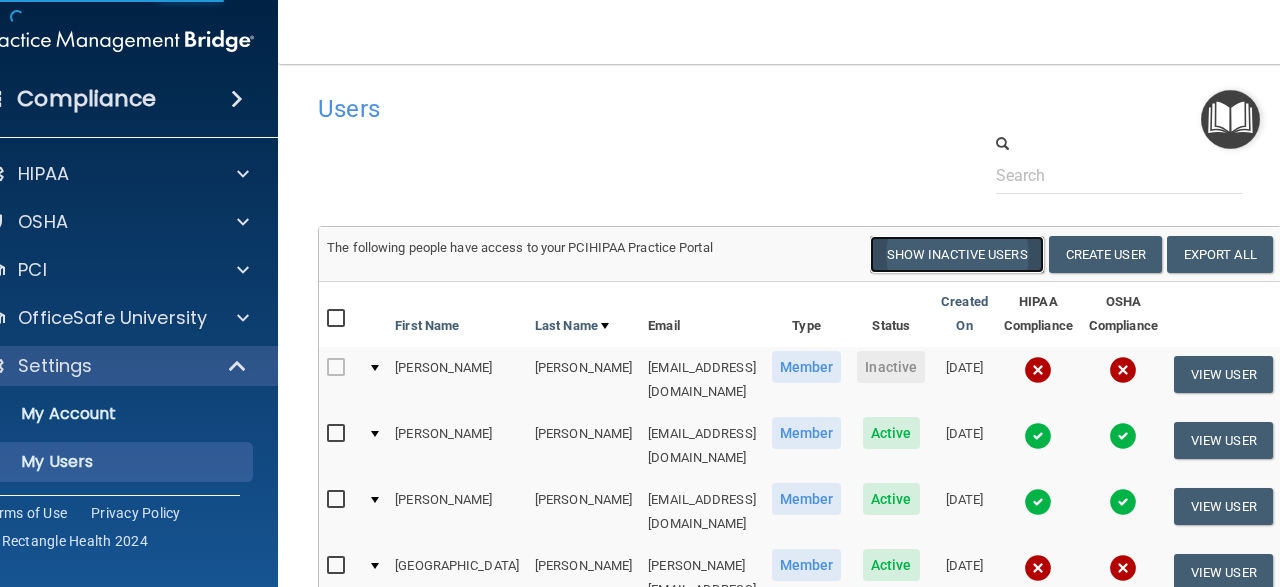 select on "20" 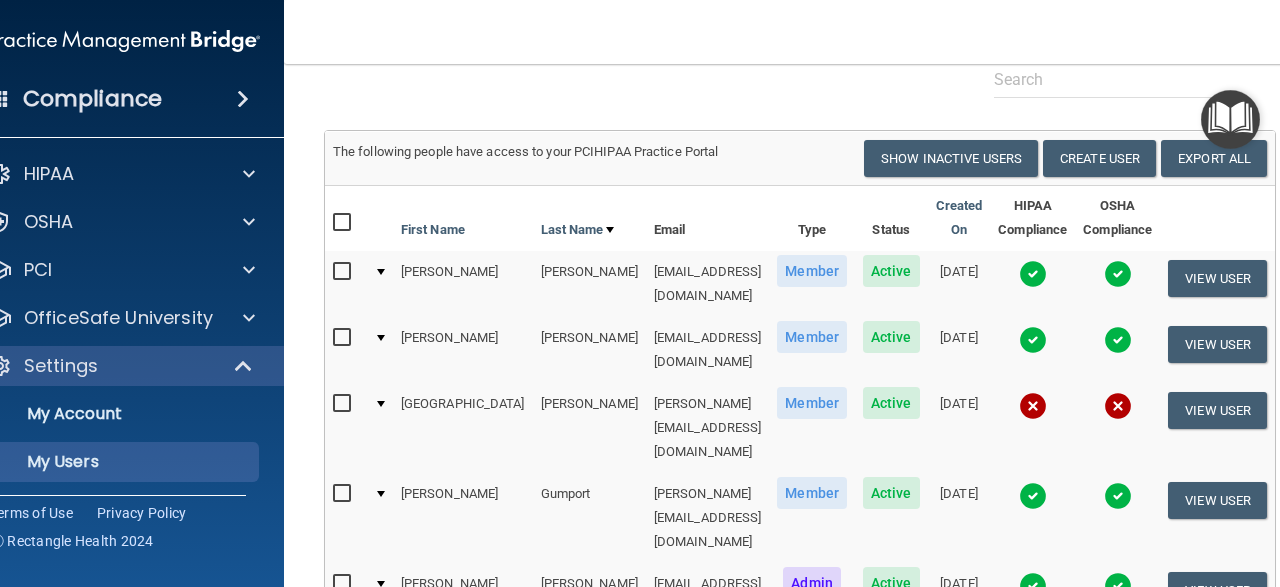 scroll, scrollTop: 192, scrollLeft: 0, axis: vertical 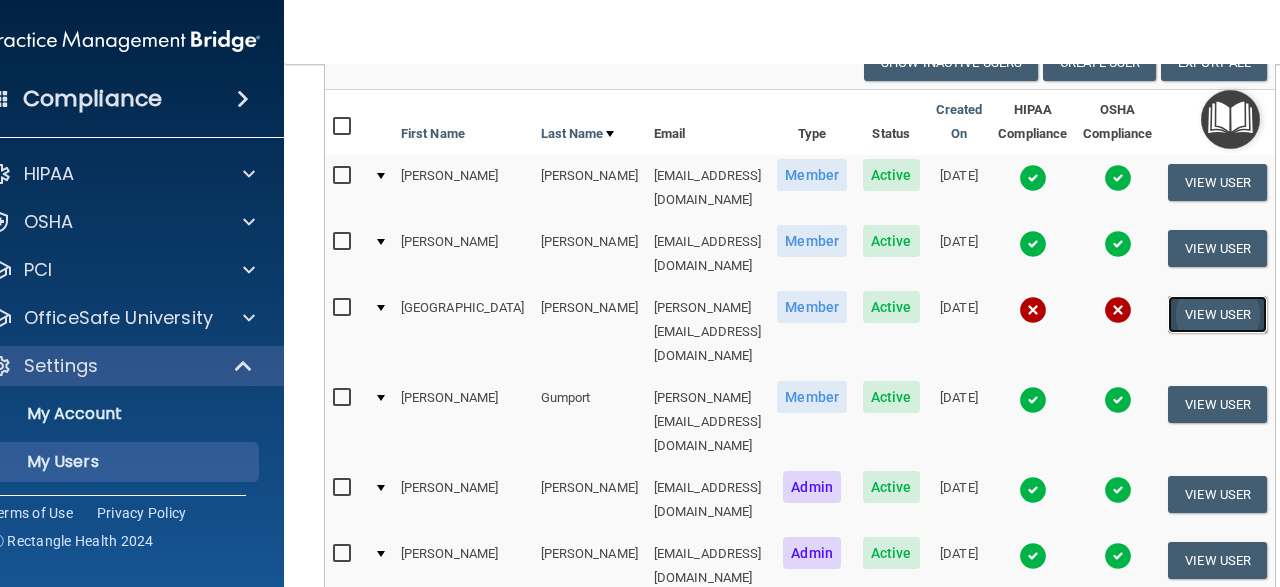 click on "View User" at bounding box center (1217, 314) 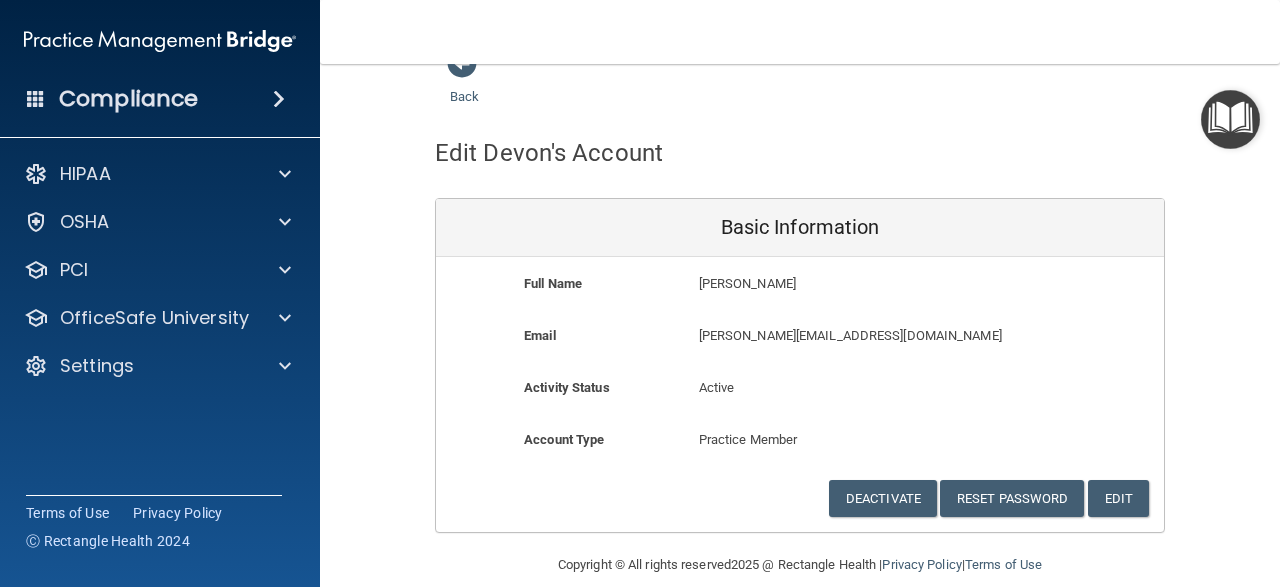 scroll, scrollTop: 61, scrollLeft: 0, axis: vertical 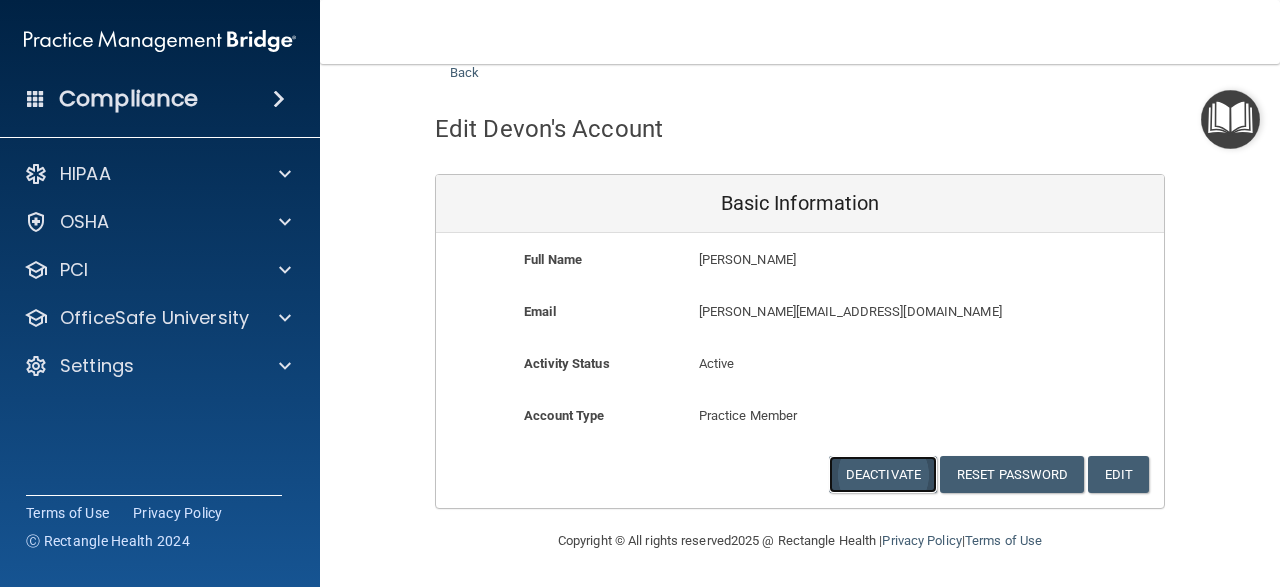 click on "Deactivate" at bounding box center [883, 474] 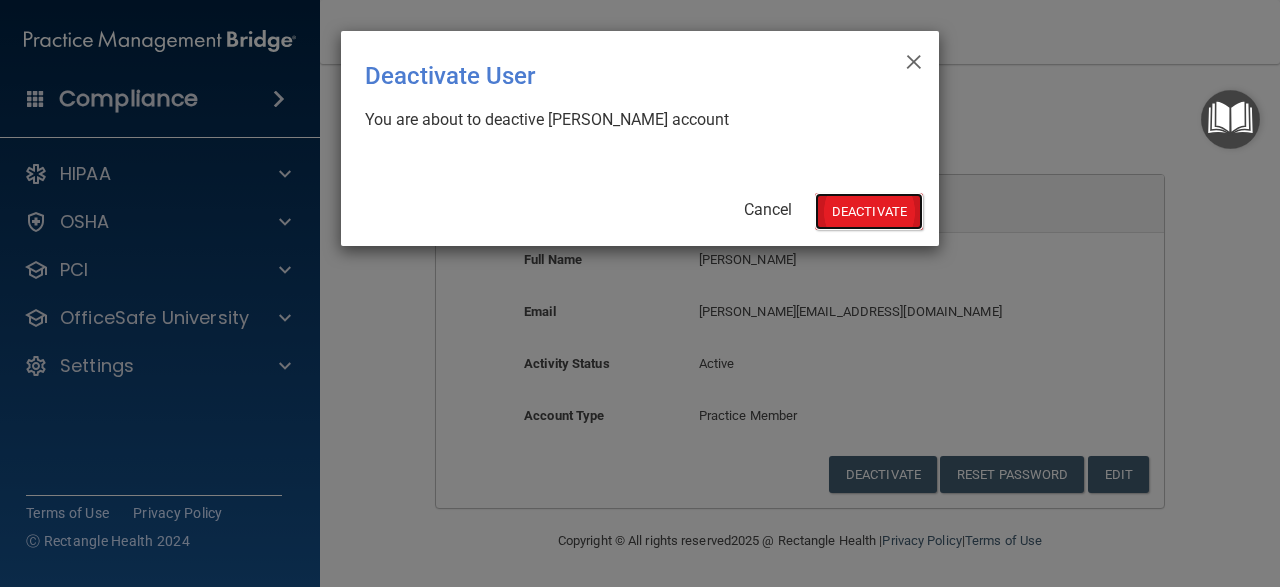 click on "Deactivate" at bounding box center (869, 211) 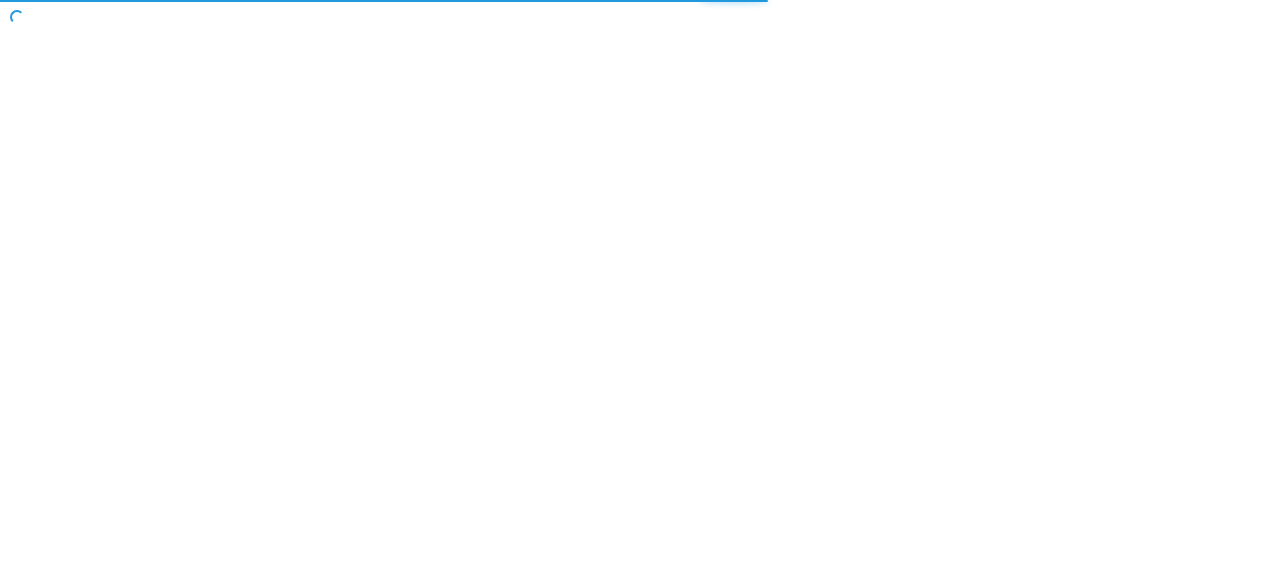 scroll, scrollTop: 0, scrollLeft: 0, axis: both 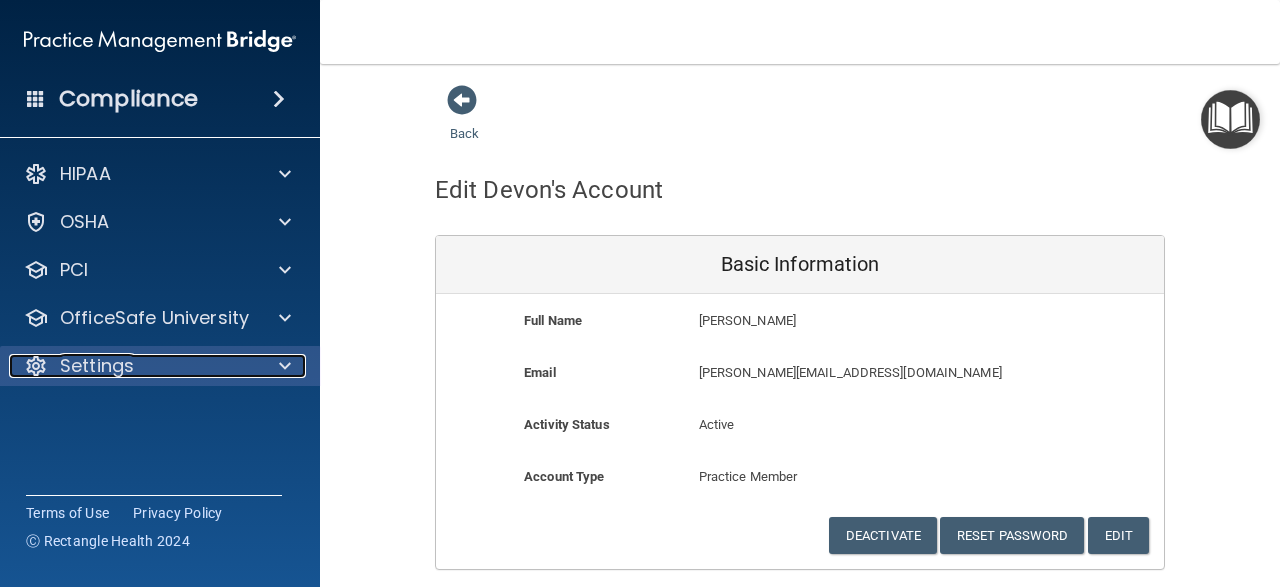 click on "Settings" at bounding box center [133, 366] 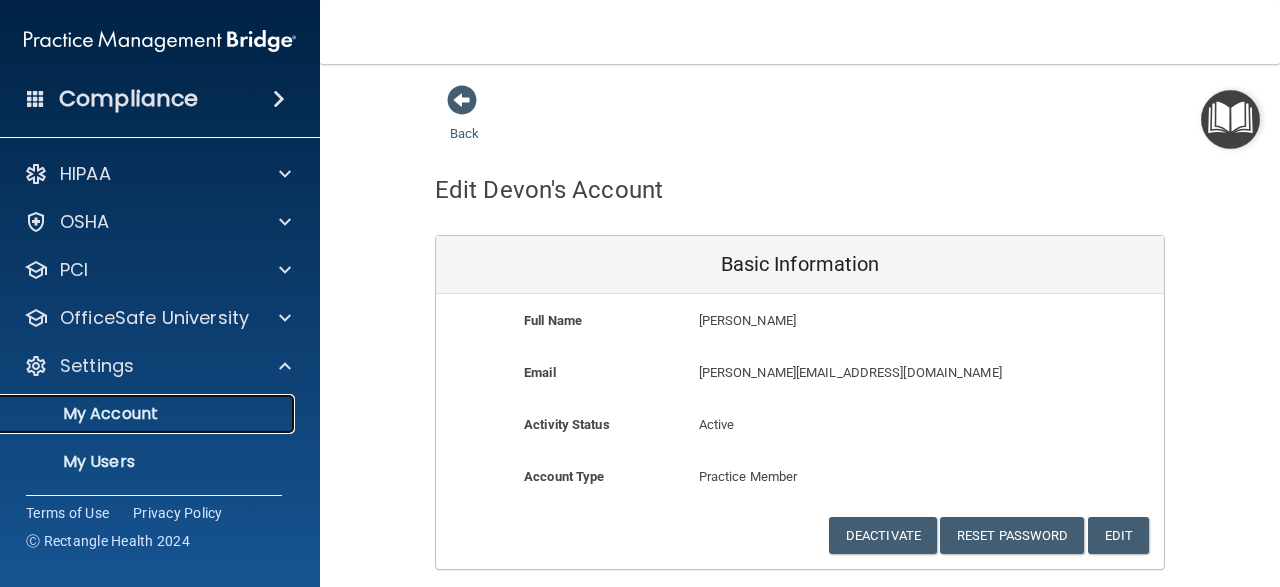 click on "My Account" at bounding box center (149, 414) 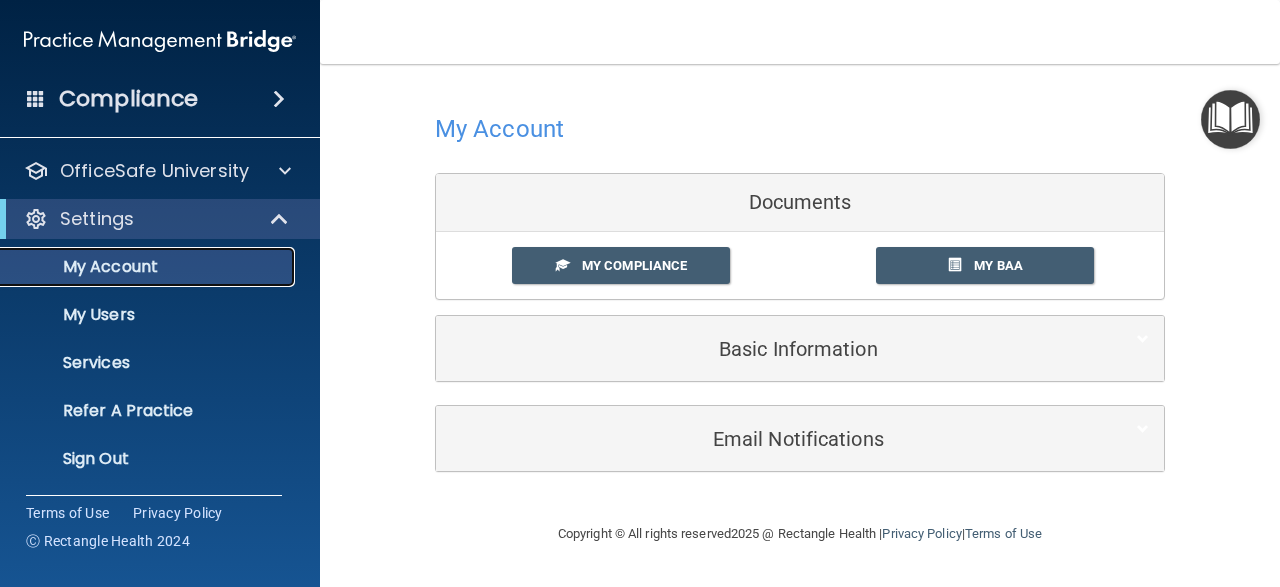 scroll, scrollTop: 0, scrollLeft: 0, axis: both 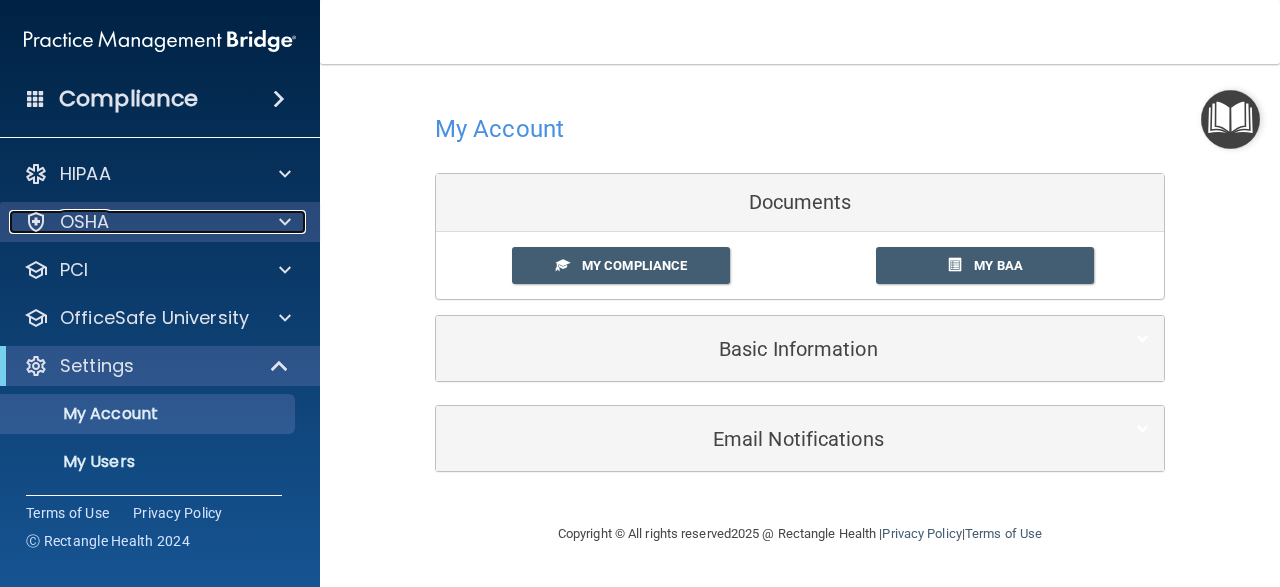 click on "OSHA" at bounding box center (133, 222) 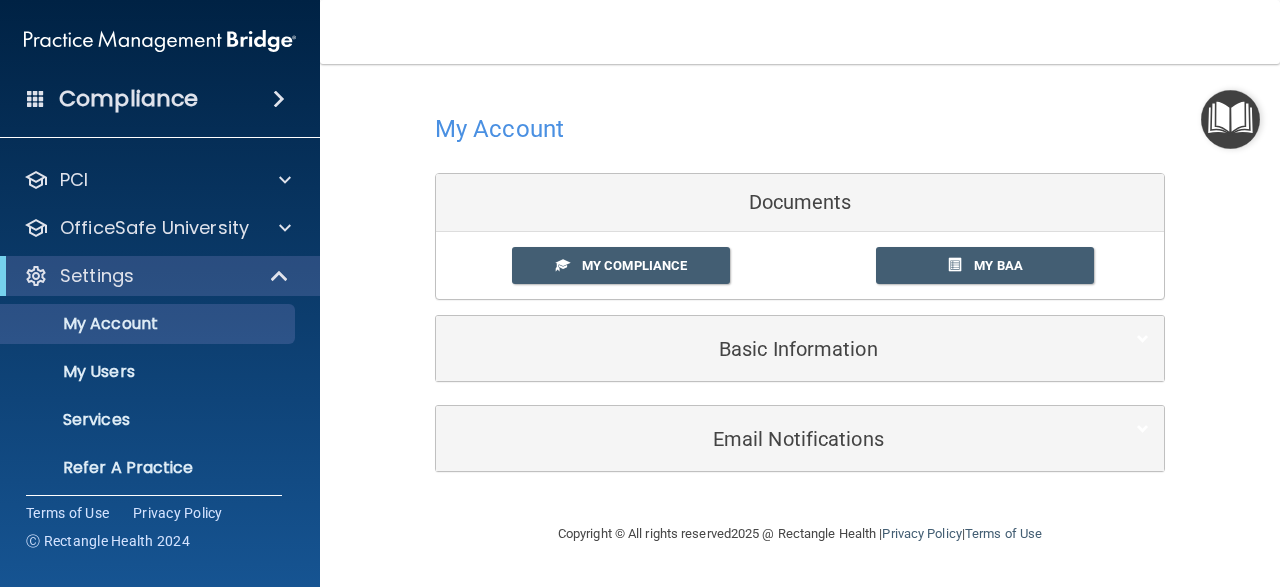 scroll, scrollTop: 288, scrollLeft: 0, axis: vertical 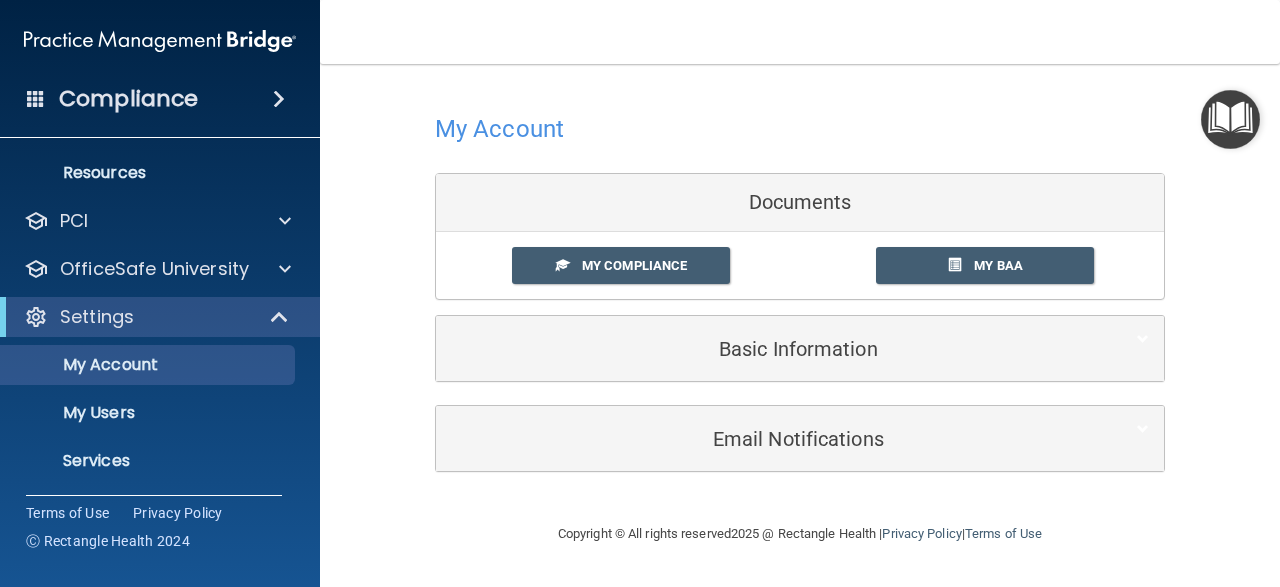 click on "OfficeSafe University" at bounding box center (160, 269) 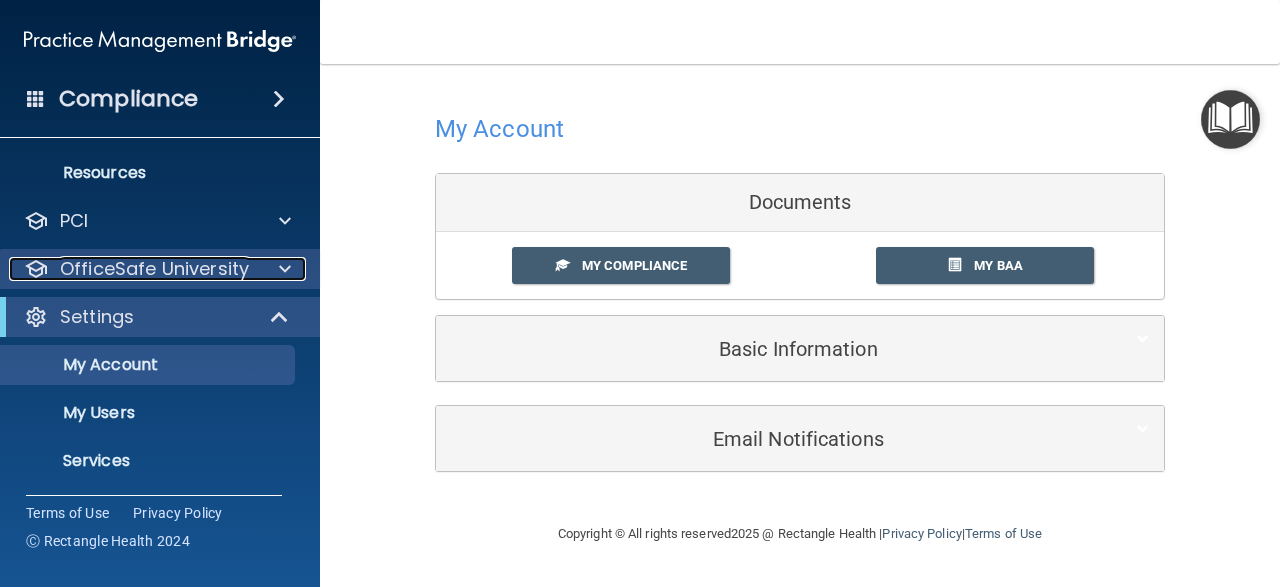 click on "OfficeSafe University" at bounding box center (154, 269) 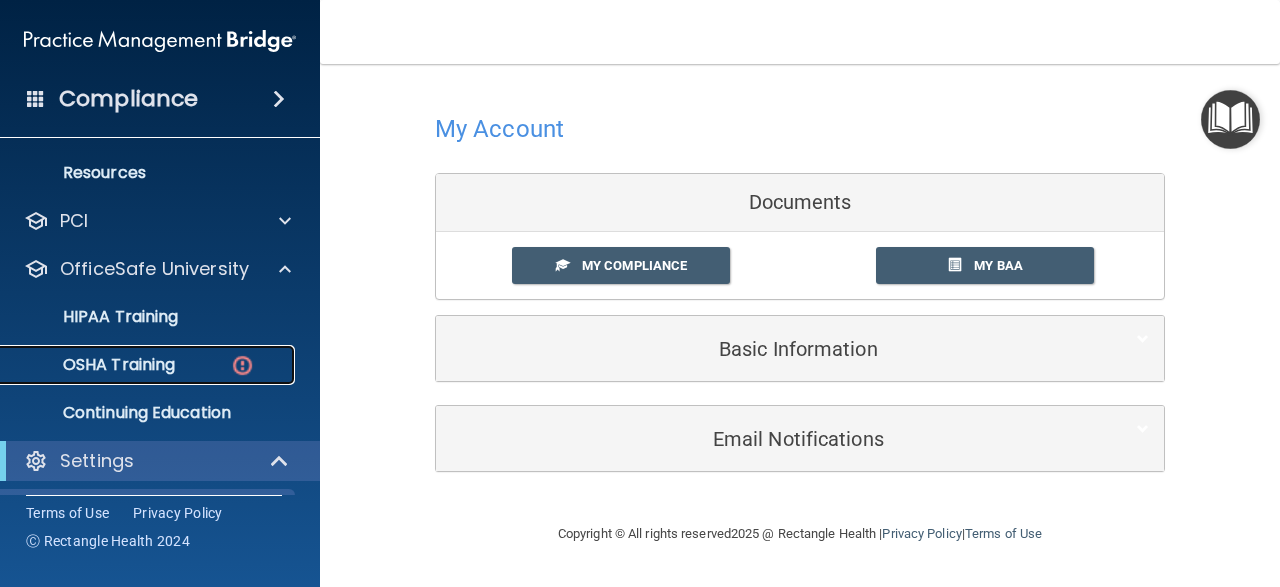click on "OSHA Training" at bounding box center [149, 365] 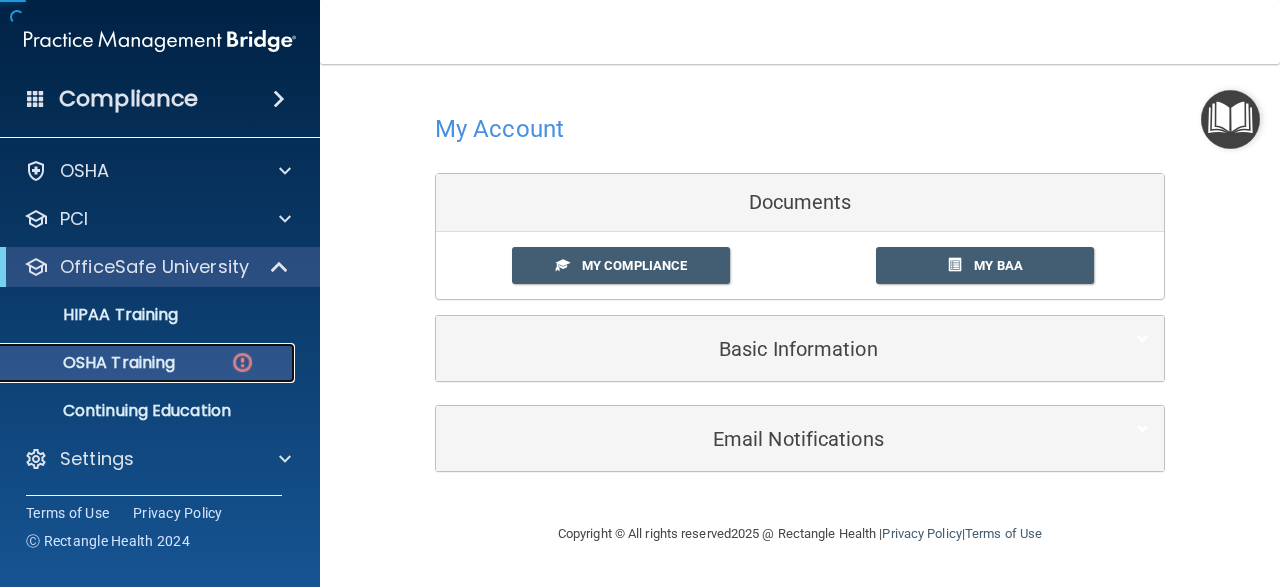 scroll, scrollTop: 51, scrollLeft: 0, axis: vertical 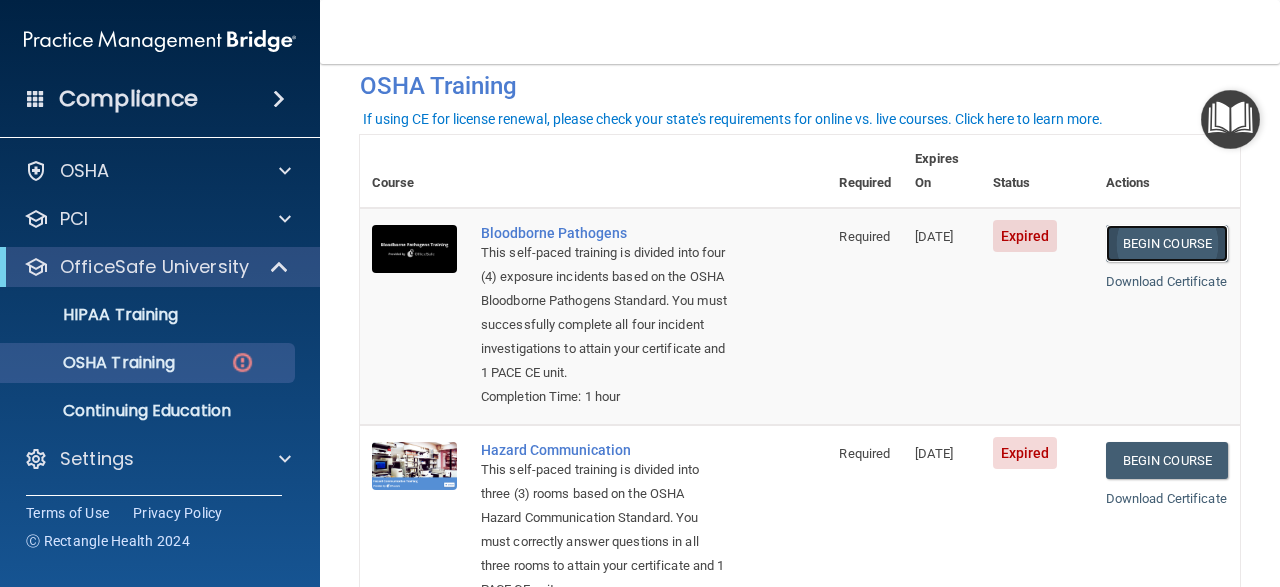 click on "Begin Course" at bounding box center (1167, 243) 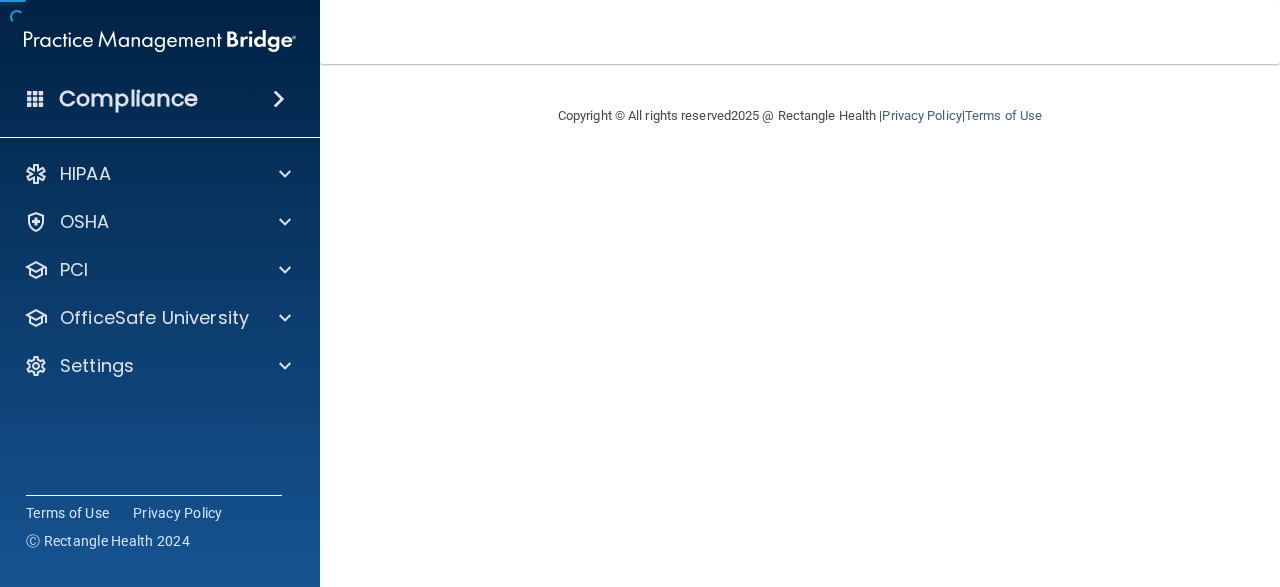 scroll, scrollTop: 0, scrollLeft: 0, axis: both 